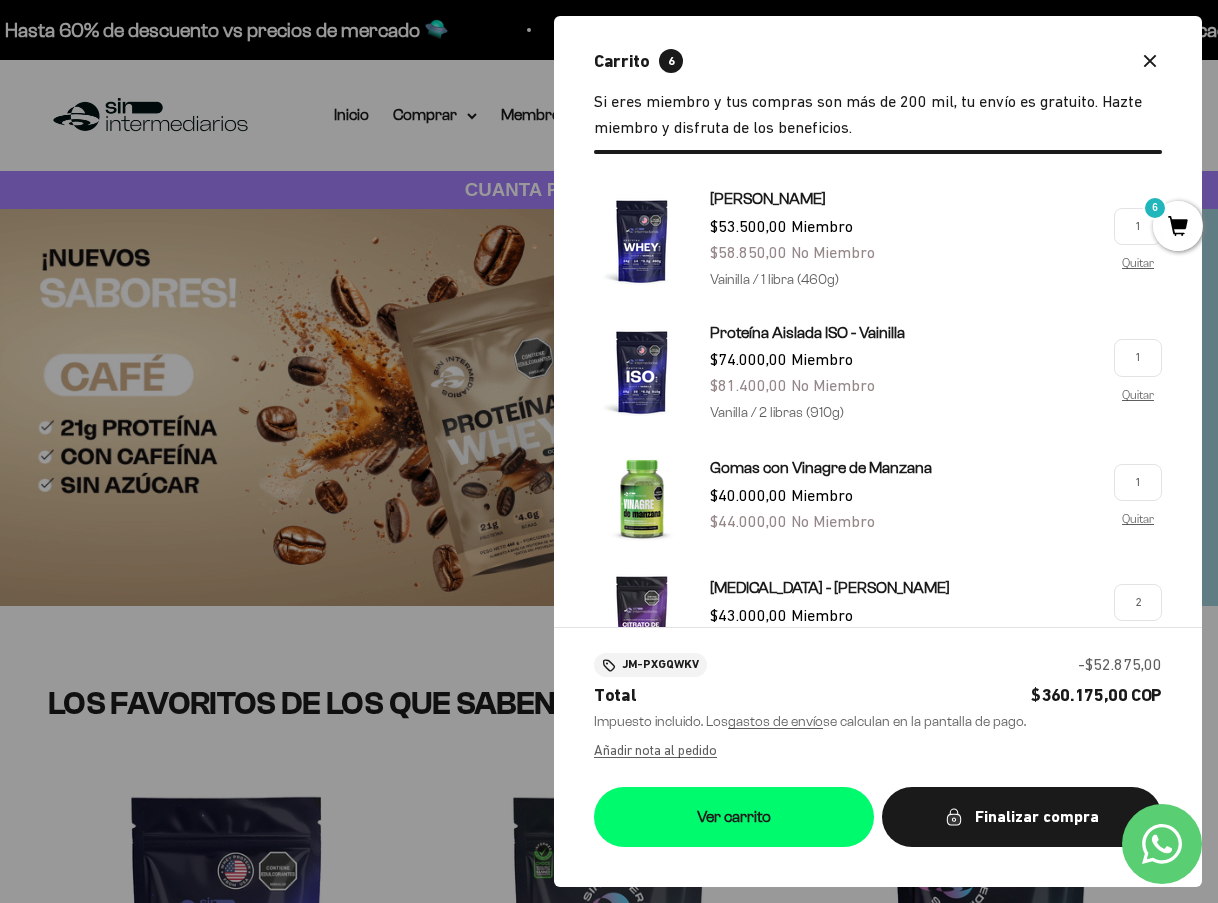 scroll, scrollTop: 0, scrollLeft: 0, axis: both 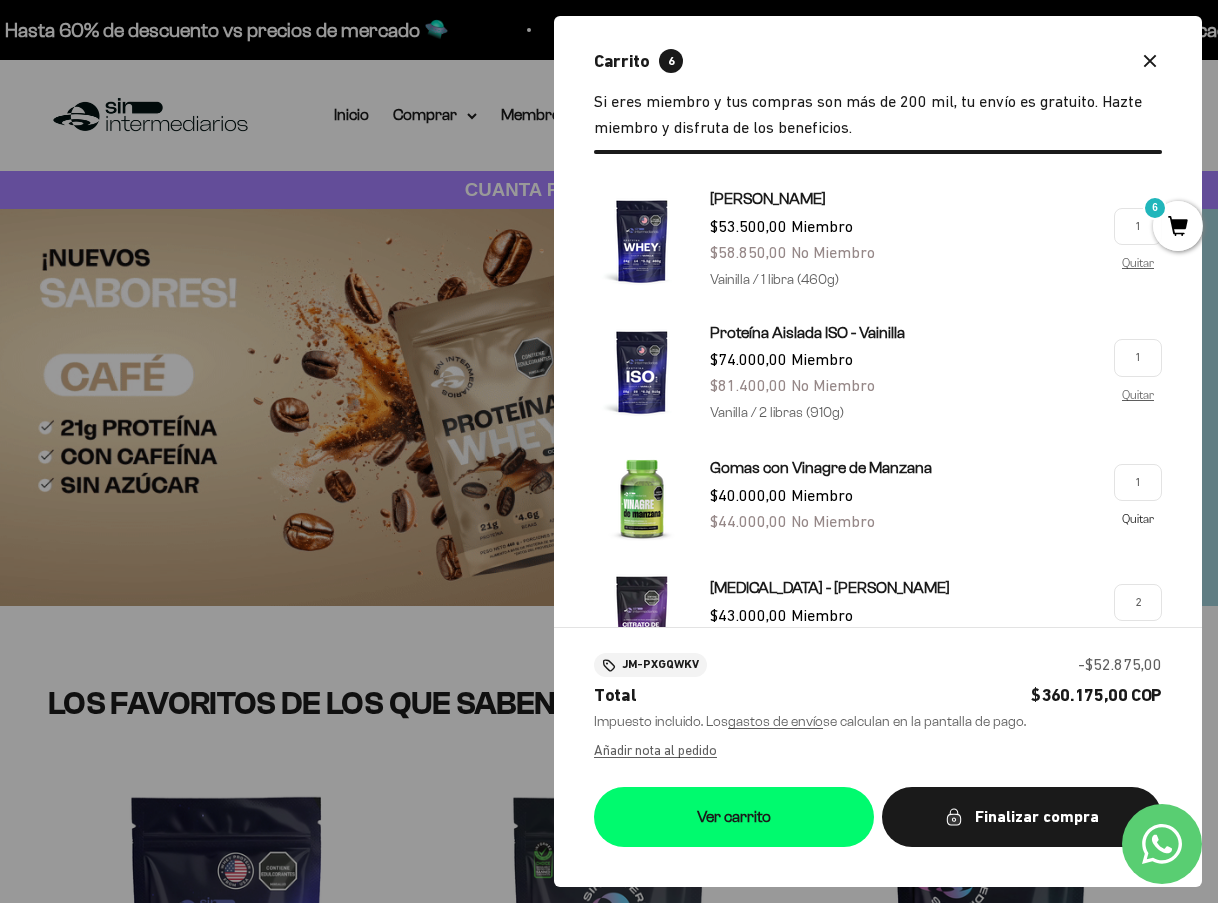 click on "Quitar" at bounding box center [1138, 518] 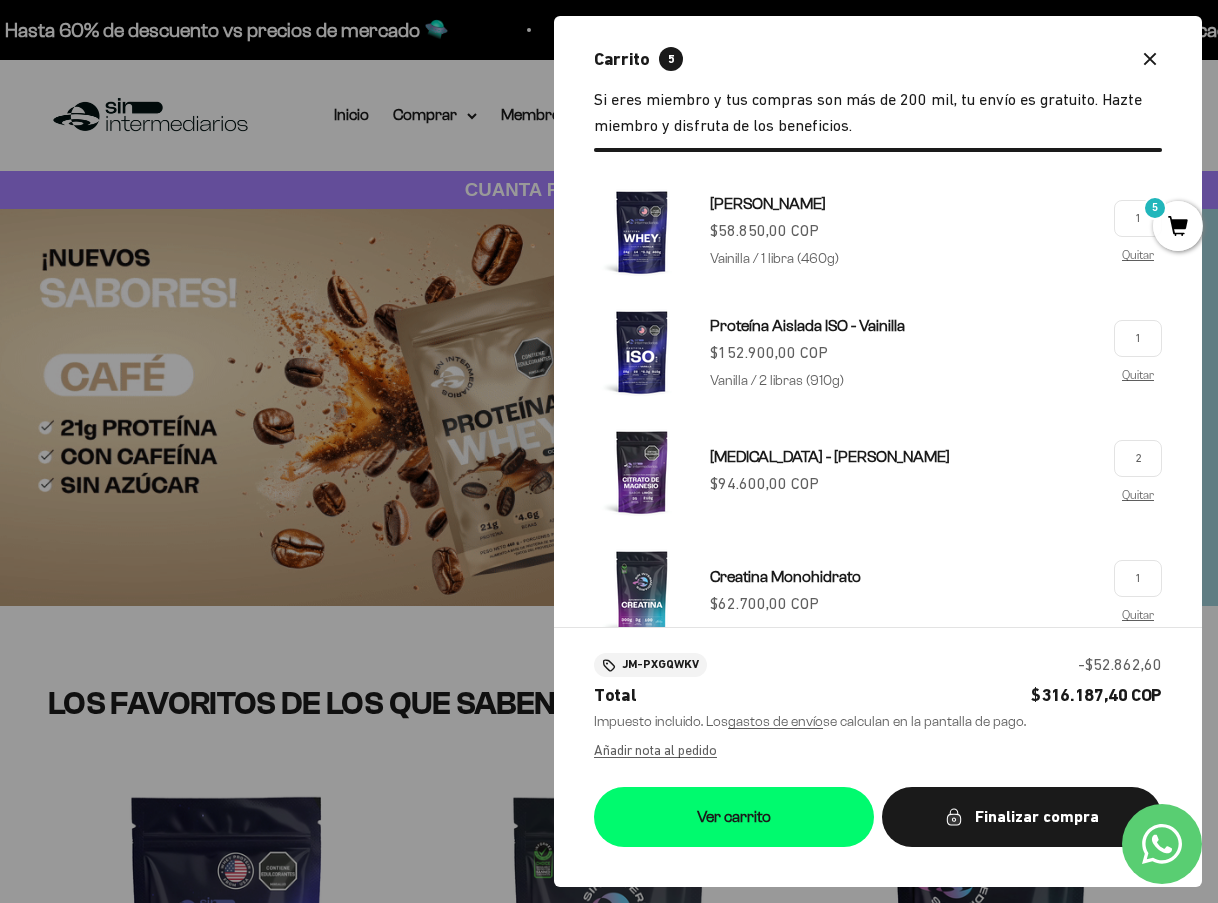 scroll, scrollTop: 0, scrollLeft: 0, axis: both 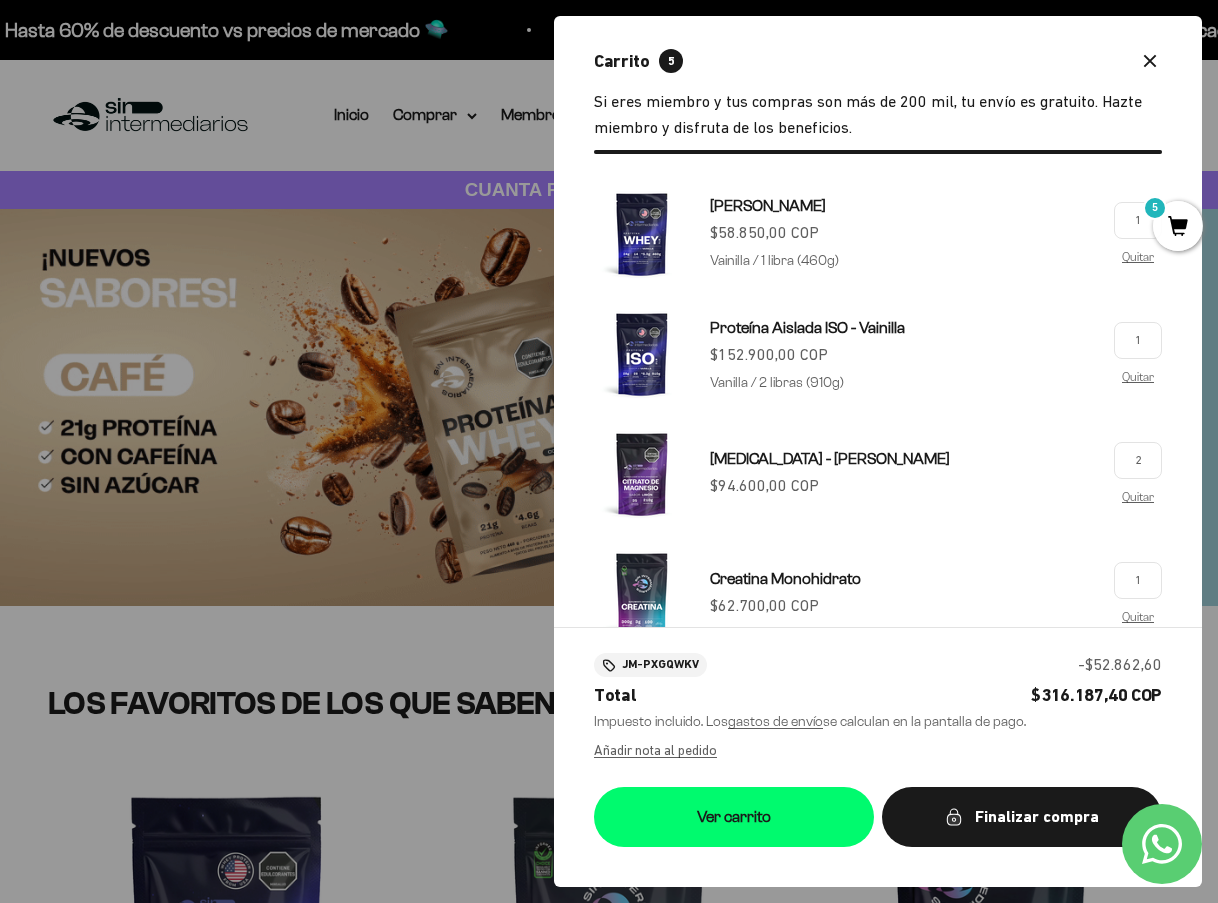 click on "Creatina Monohidrato
Precio de oferta $62.700,00 COP
1
Quitar
1
Quitar" at bounding box center [878, 582] 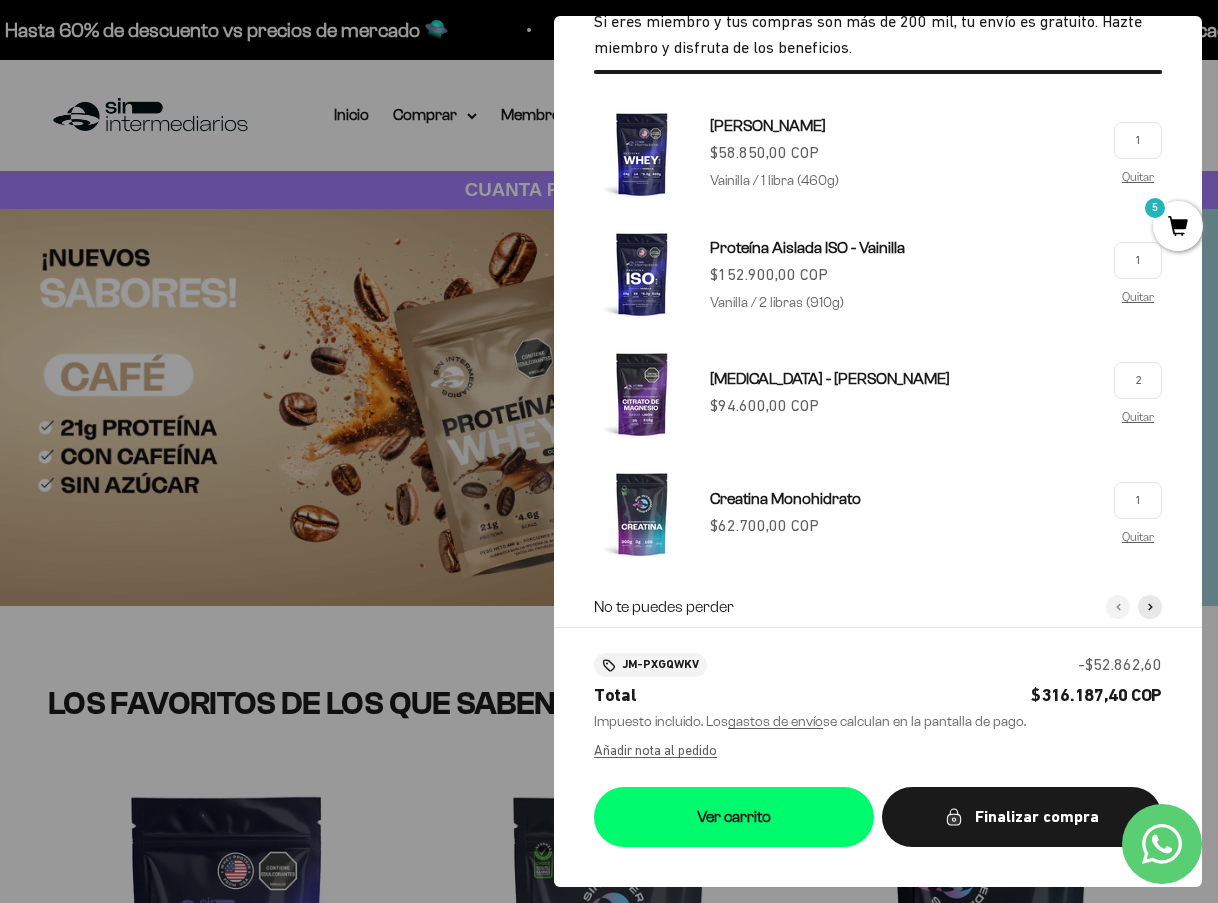 scroll, scrollTop: 45, scrollLeft: 0, axis: vertical 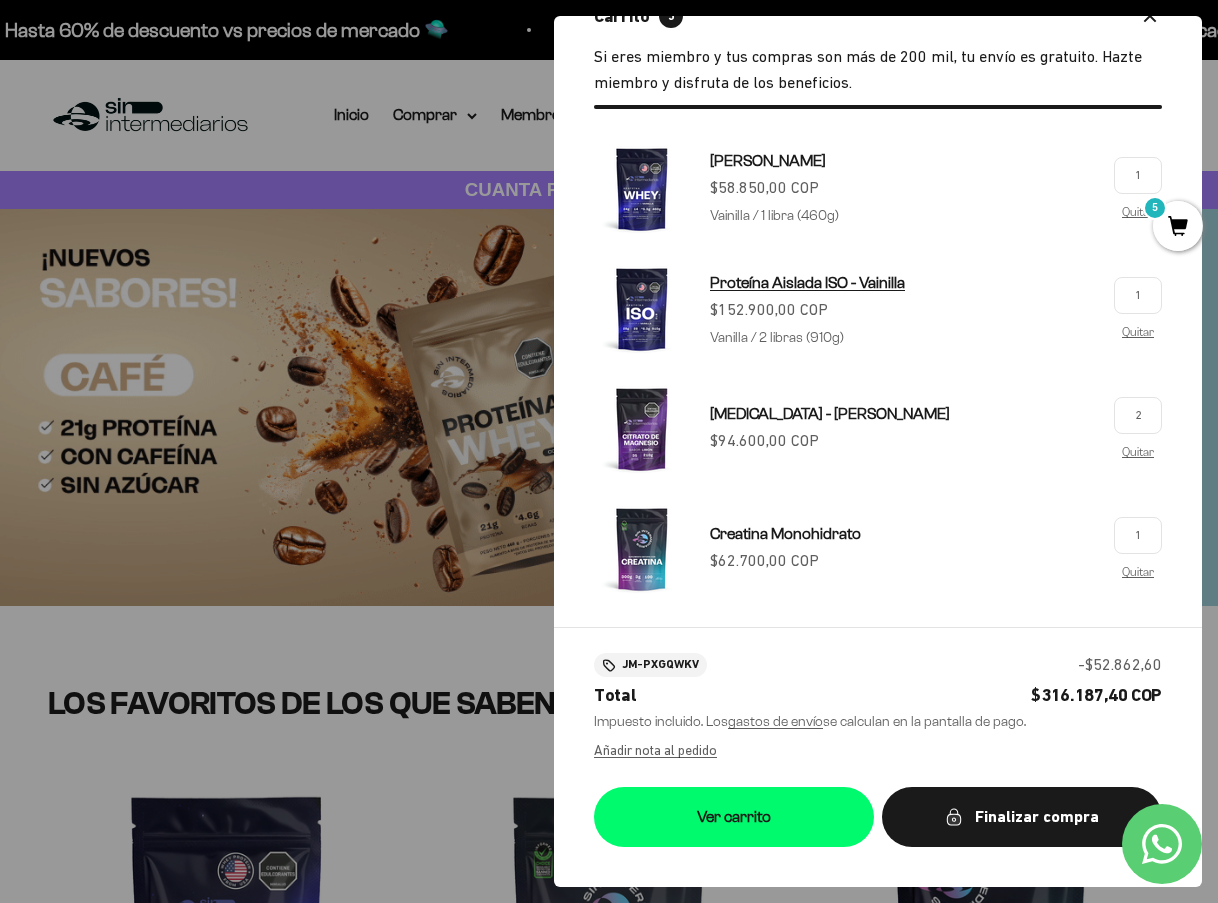 click on "Proteína Aislada ISO - Vainilla" at bounding box center (807, 282) 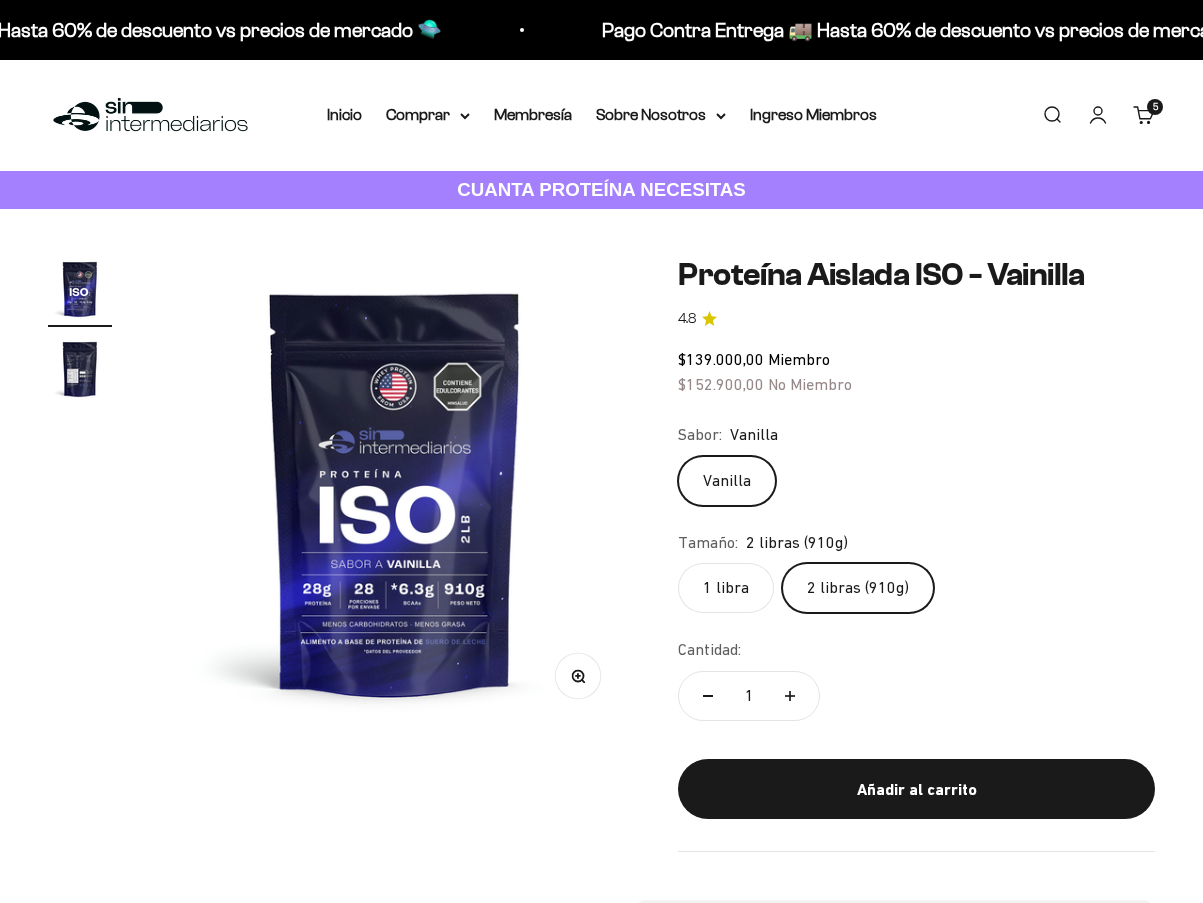 scroll, scrollTop: 0, scrollLeft: 0, axis: both 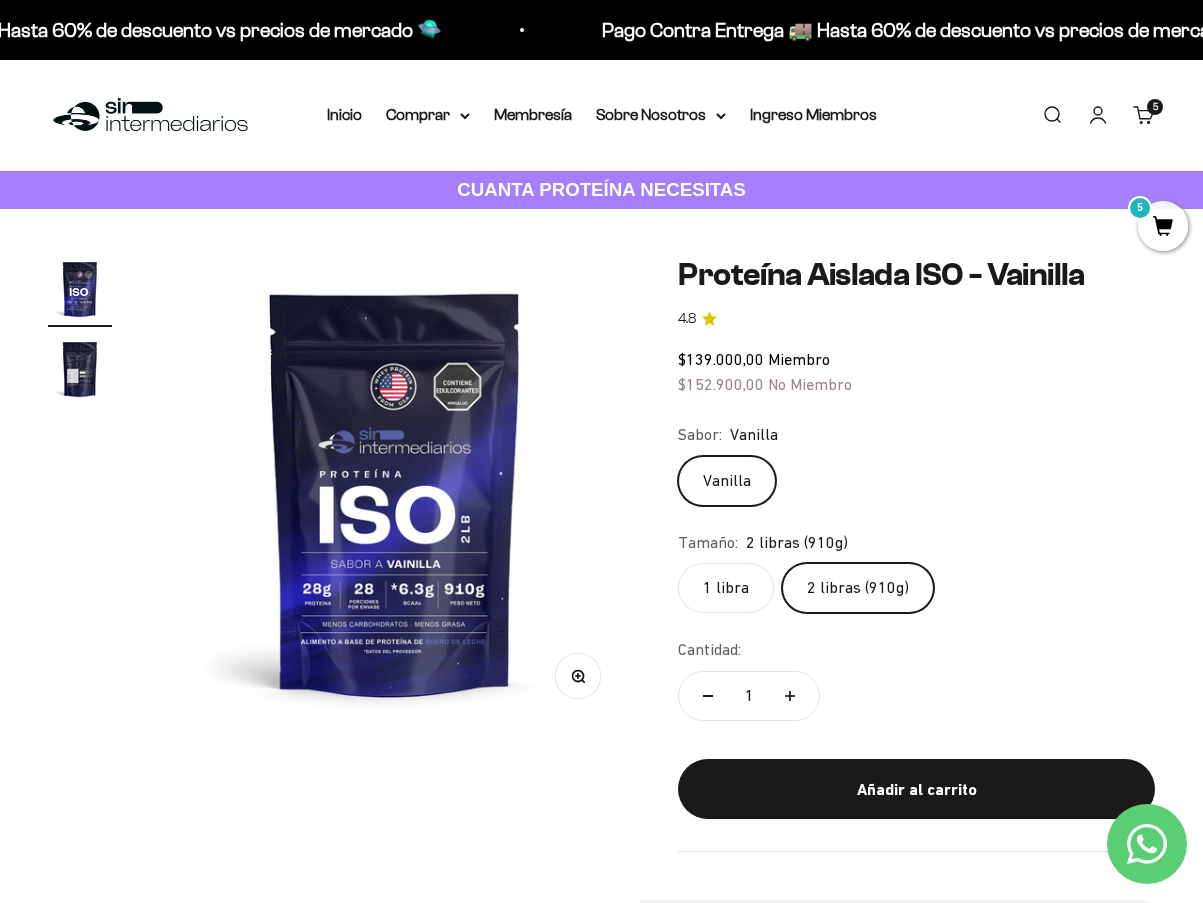 click on "Carrito
5 artículos
5" at bounding box center (1144, 115) 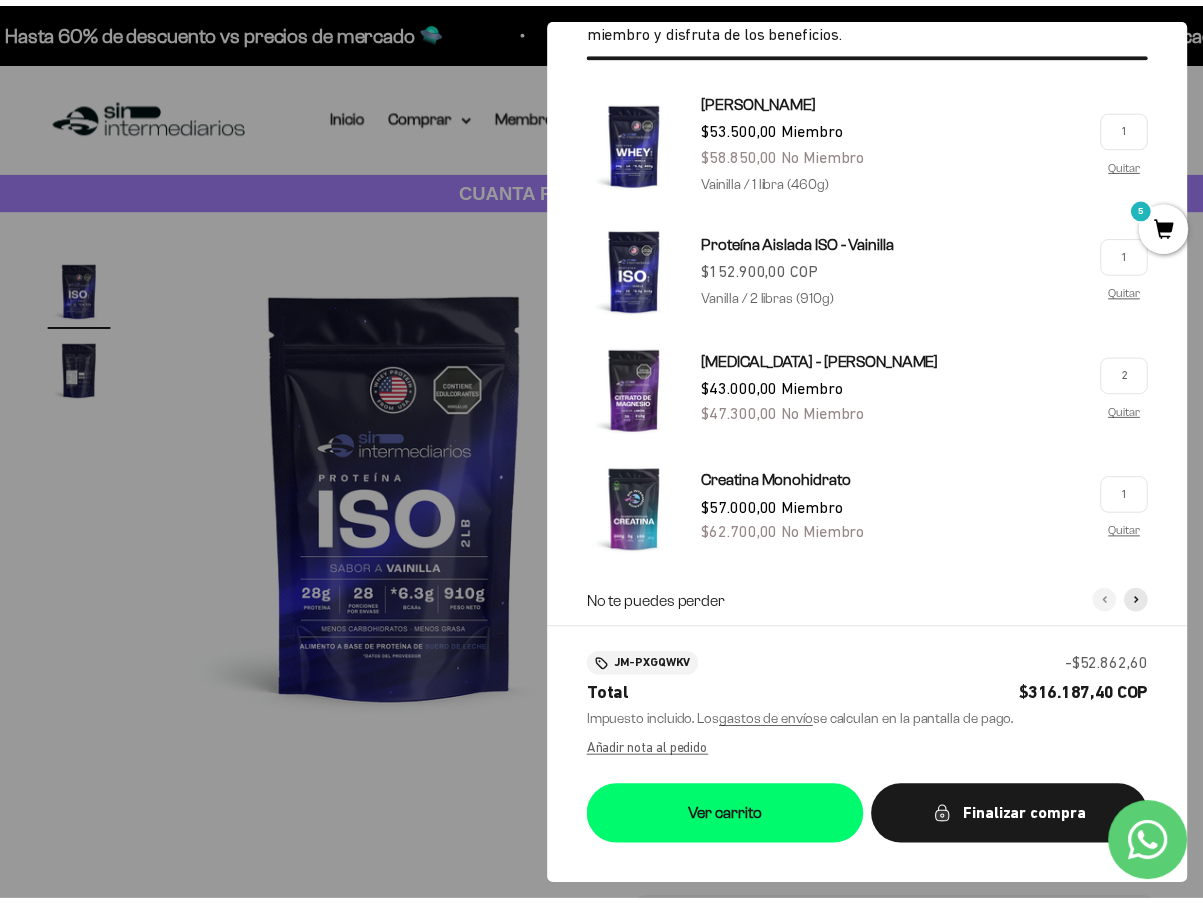 scroll, scrollTop: 100, scrollLeft: 0, axis: vertical 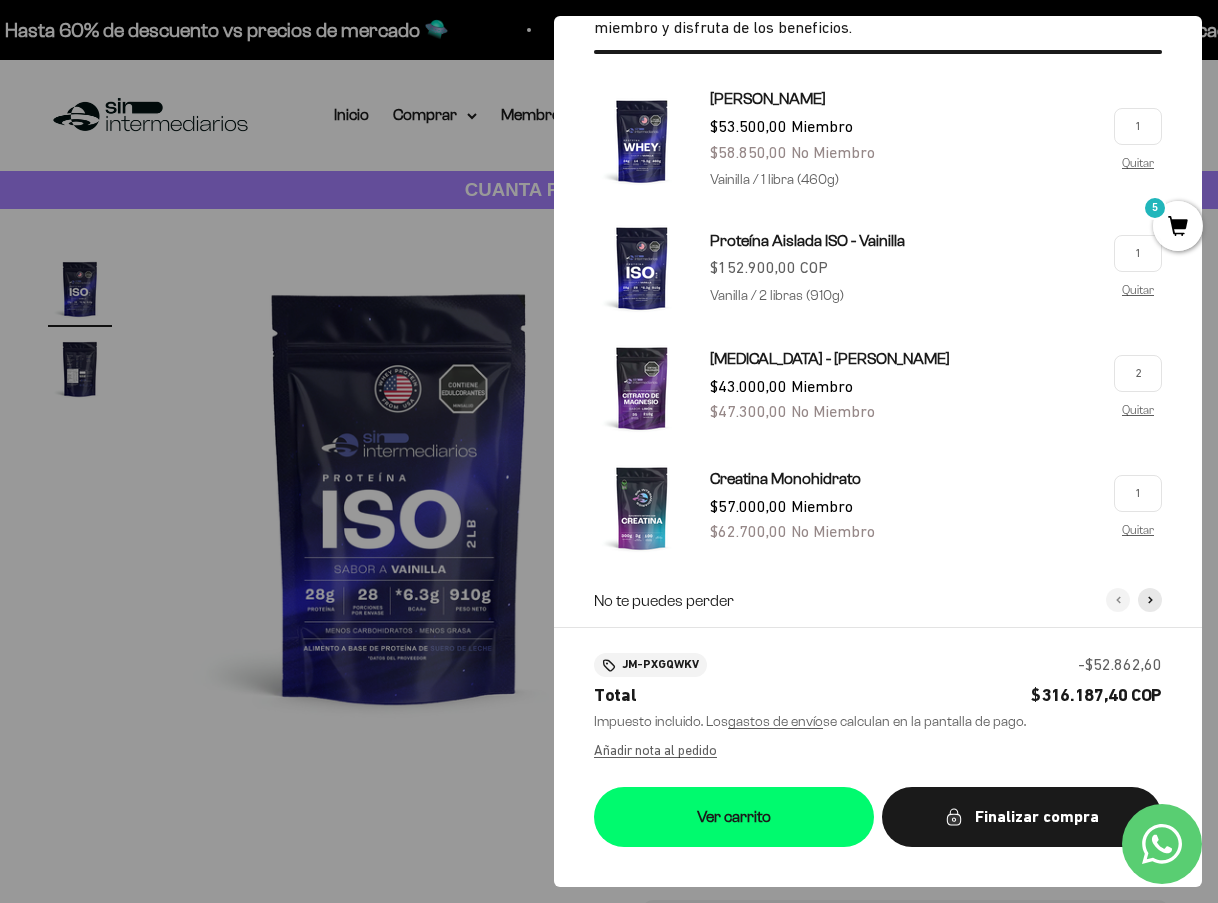 click at bounding box center [609, 451] 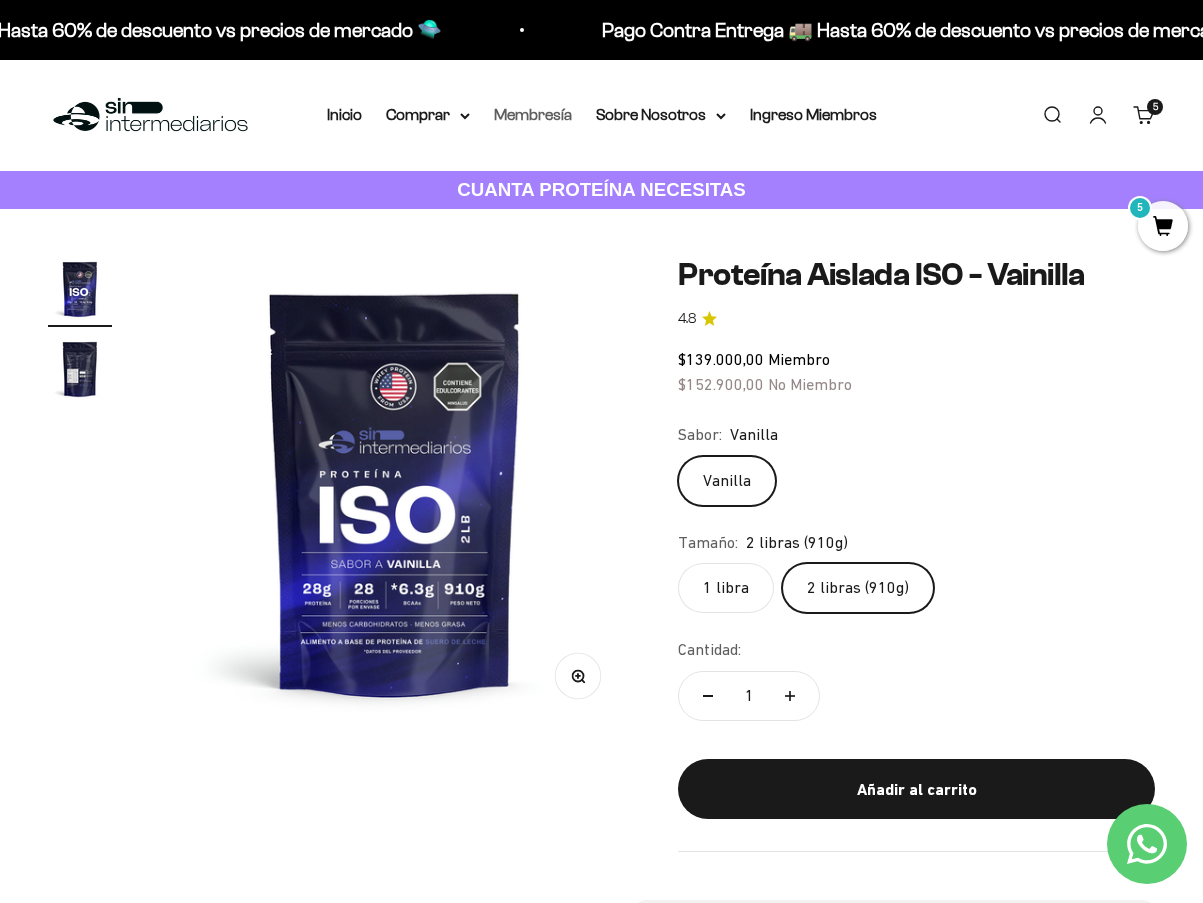 click on "Membresía" at bounding box center (533, 114) 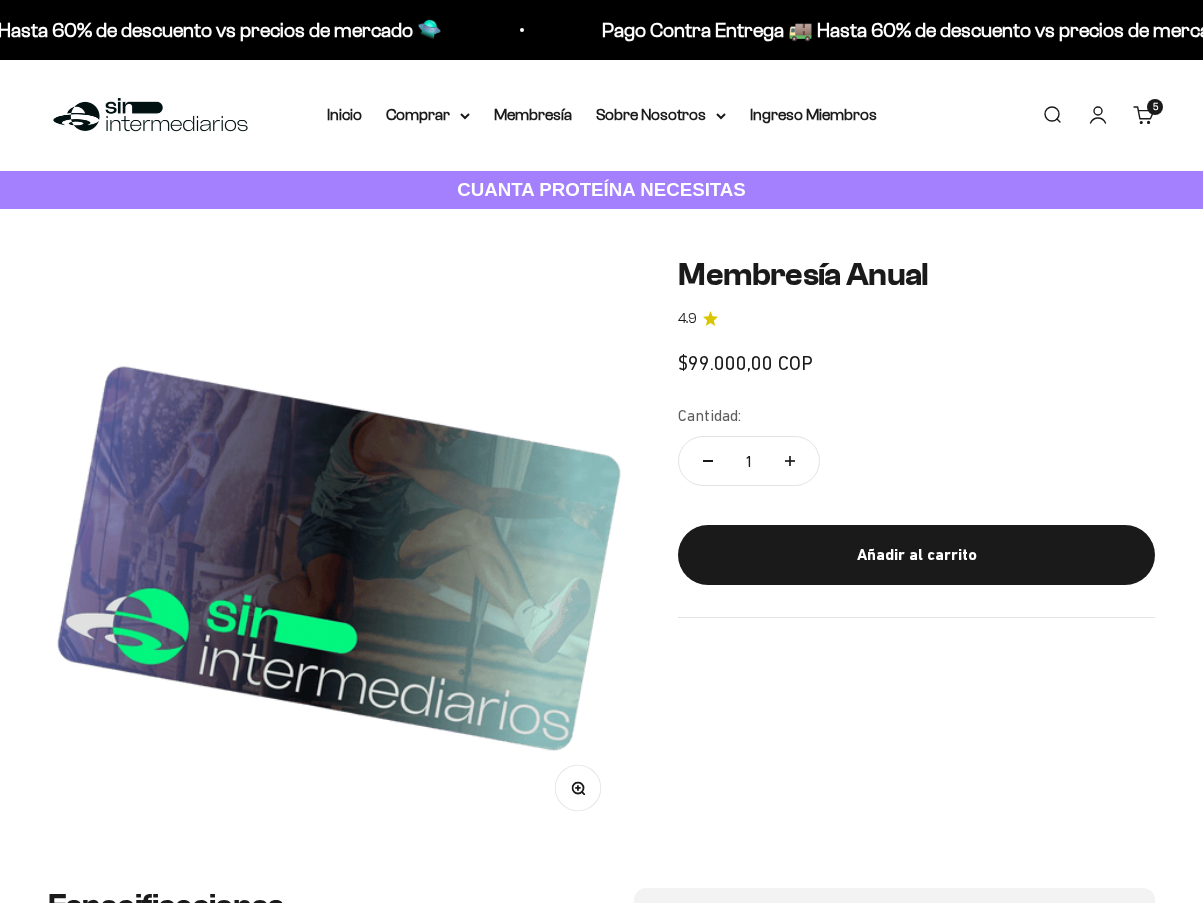 scroll, scrollTop: 0, scrollLeft: 0, axis: both 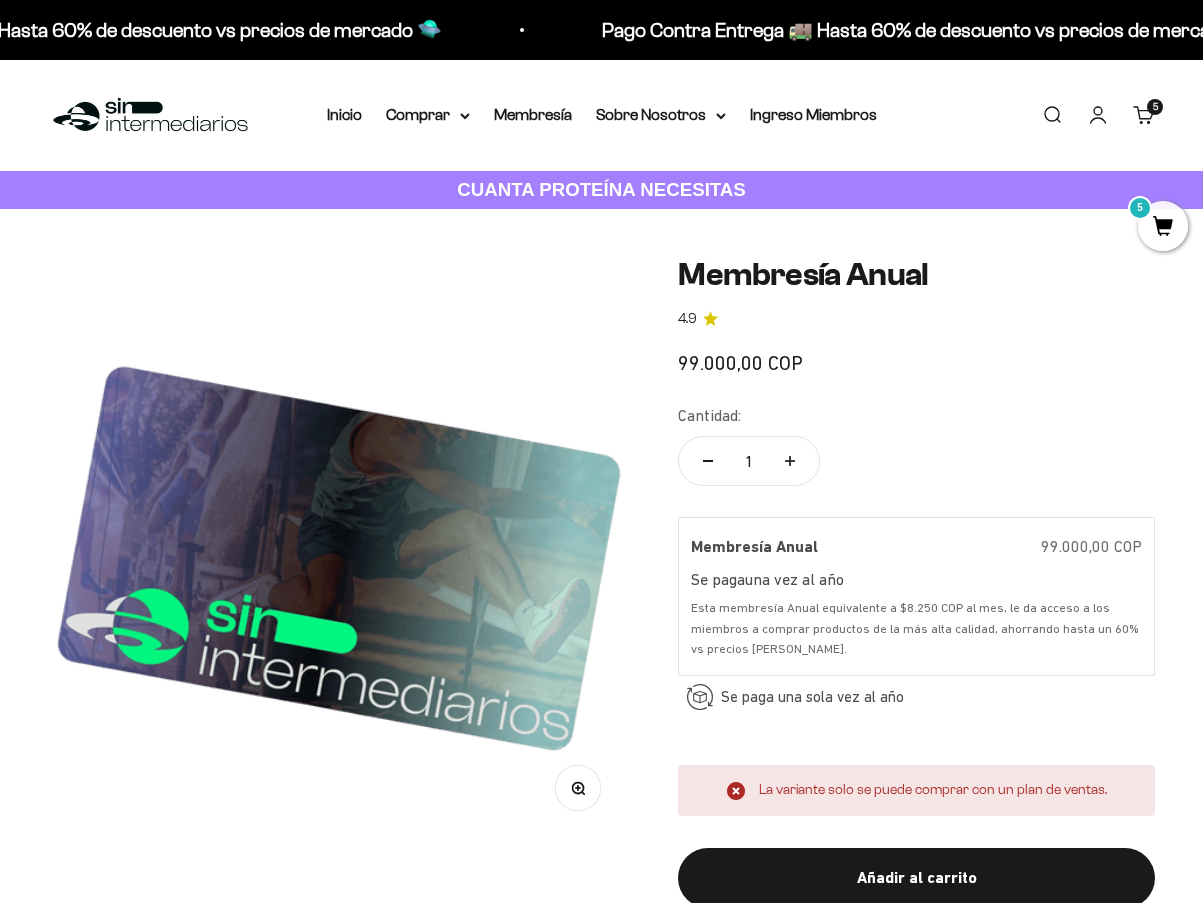 click on "Carrito
5 artículos
5" at bounding box center [1144, 115] 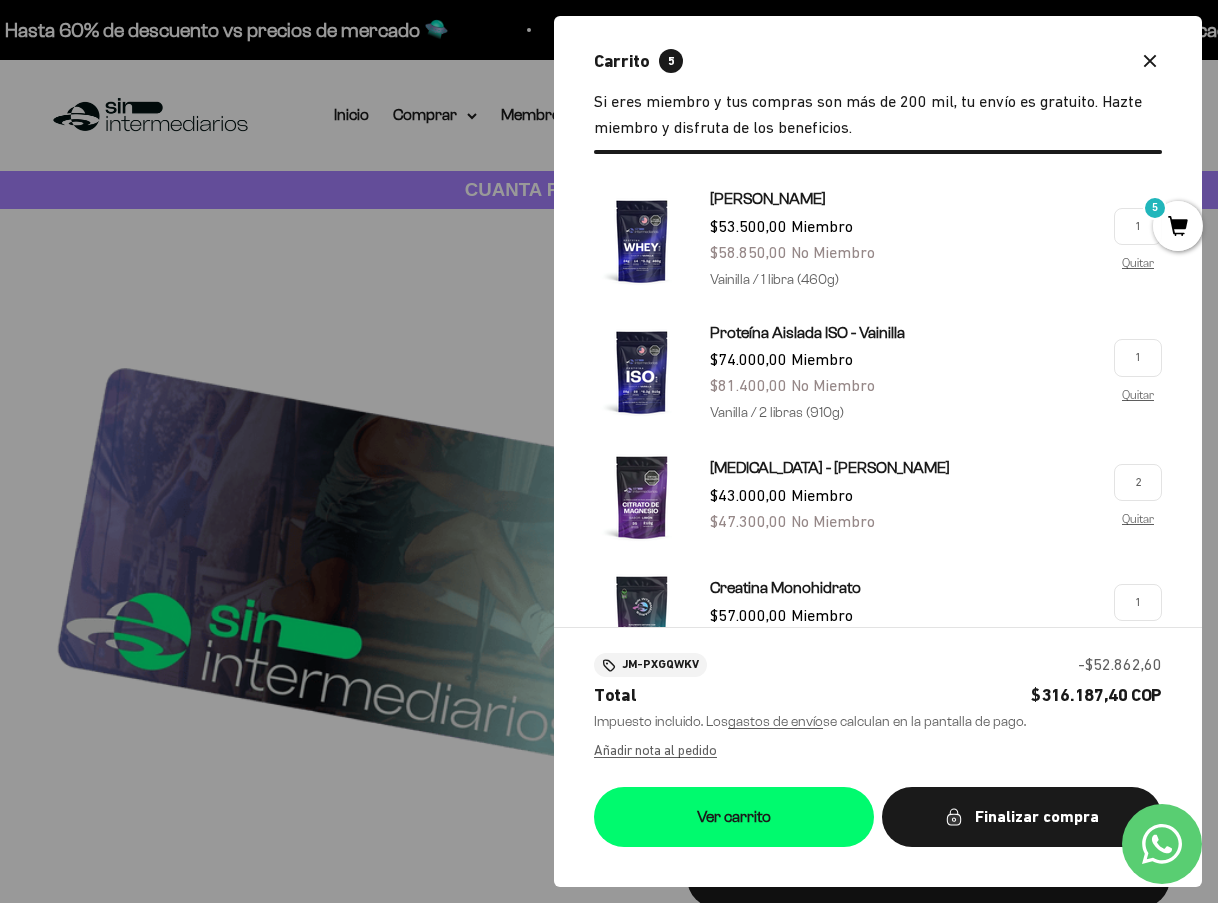click on "Carrito
5
Cerrar
Si eres miembro y tus compras son más de 200 mil, tu envío es gratuito. Hazte miembro y disfruta de los beneficios.
Proteína Whey - Vainilla
$53.500,00   Miembro $58.850,00   No Miembro Vainilla / 1 libra (460g)
1
Quitar
1
Quitar
Proteína Aislada ISO - Vainilla
$74.000,00   Miembro $81.400,00   No Miembro Vanilla / 2 libras (910g)
1
Quitar
1
Quitar" at bounding box center (878, 321) 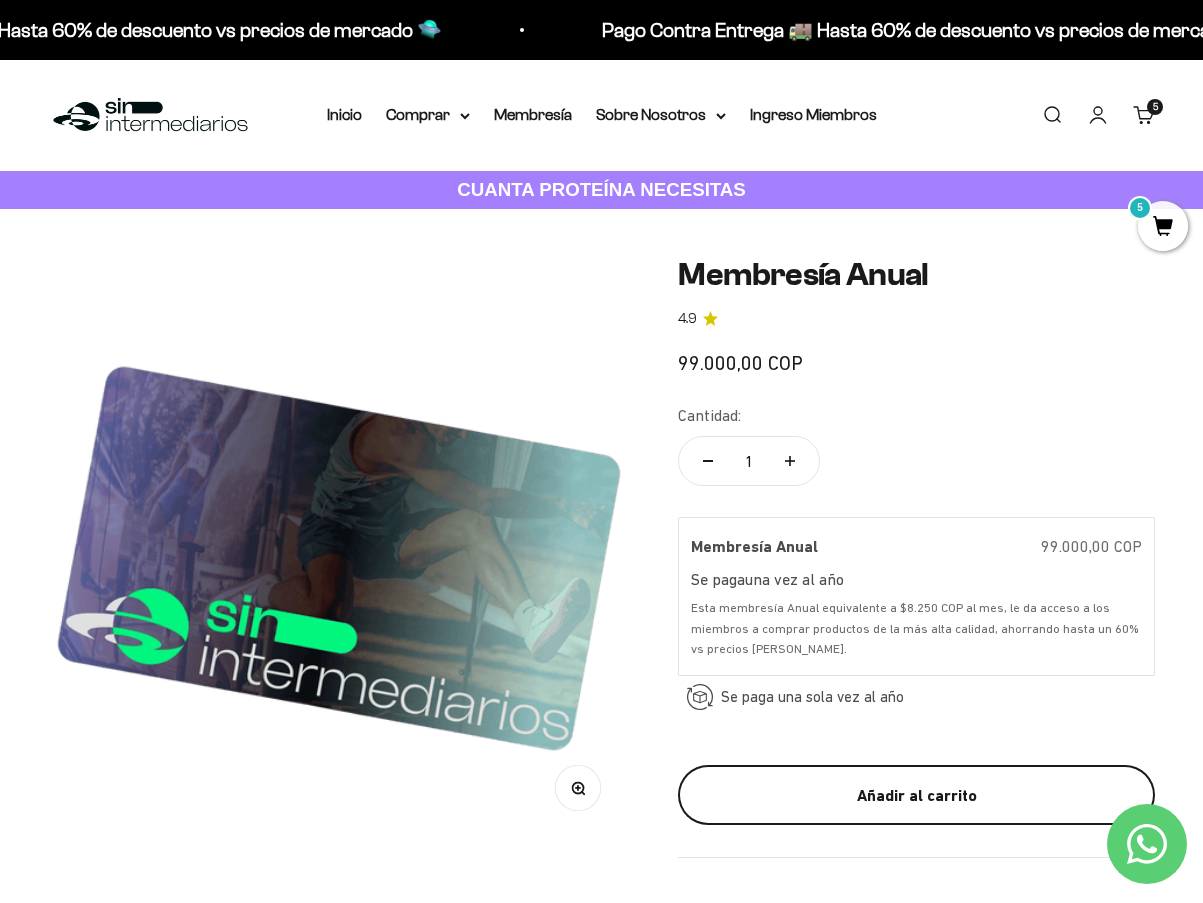 click on "Añadir al carrito" at bounding box center [916, 796] 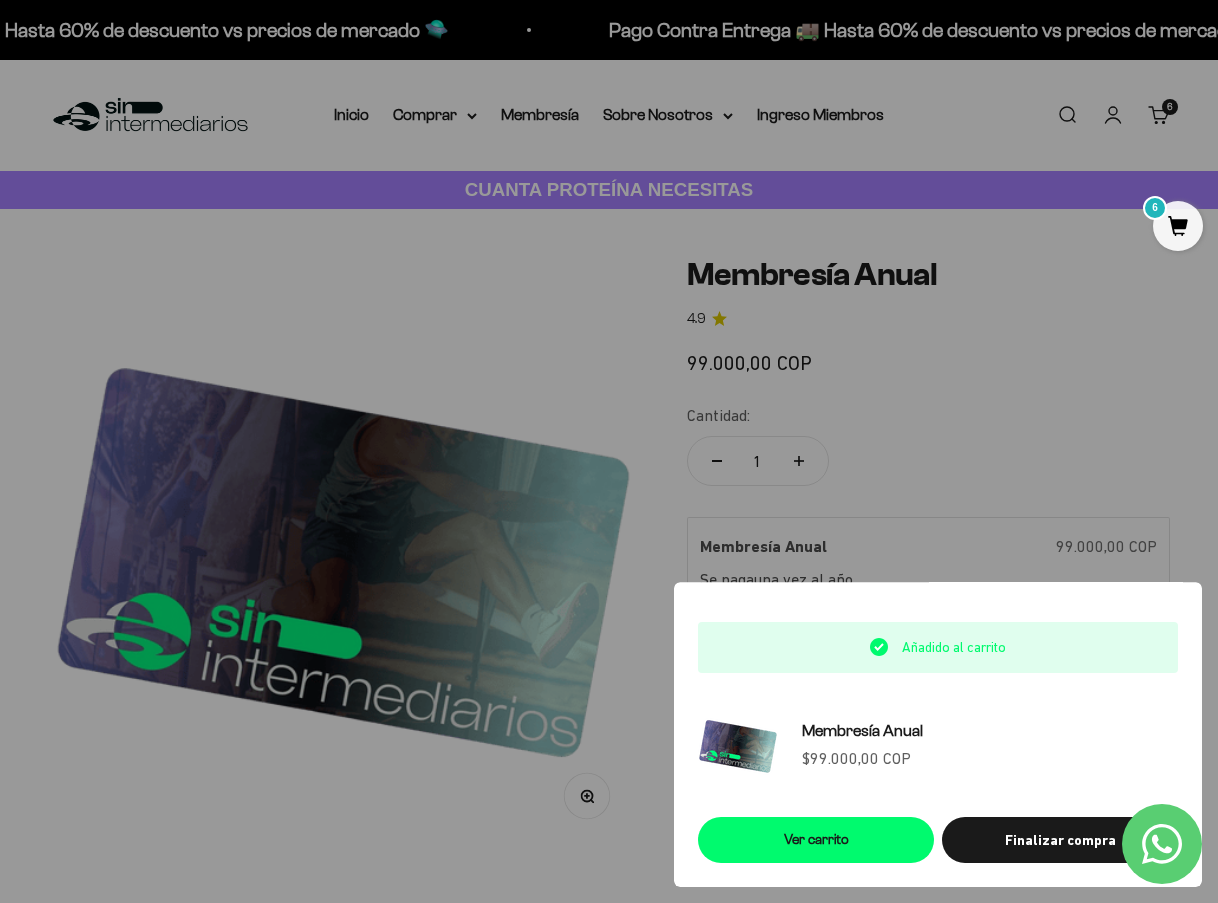 click at bounding box center (609, 451) 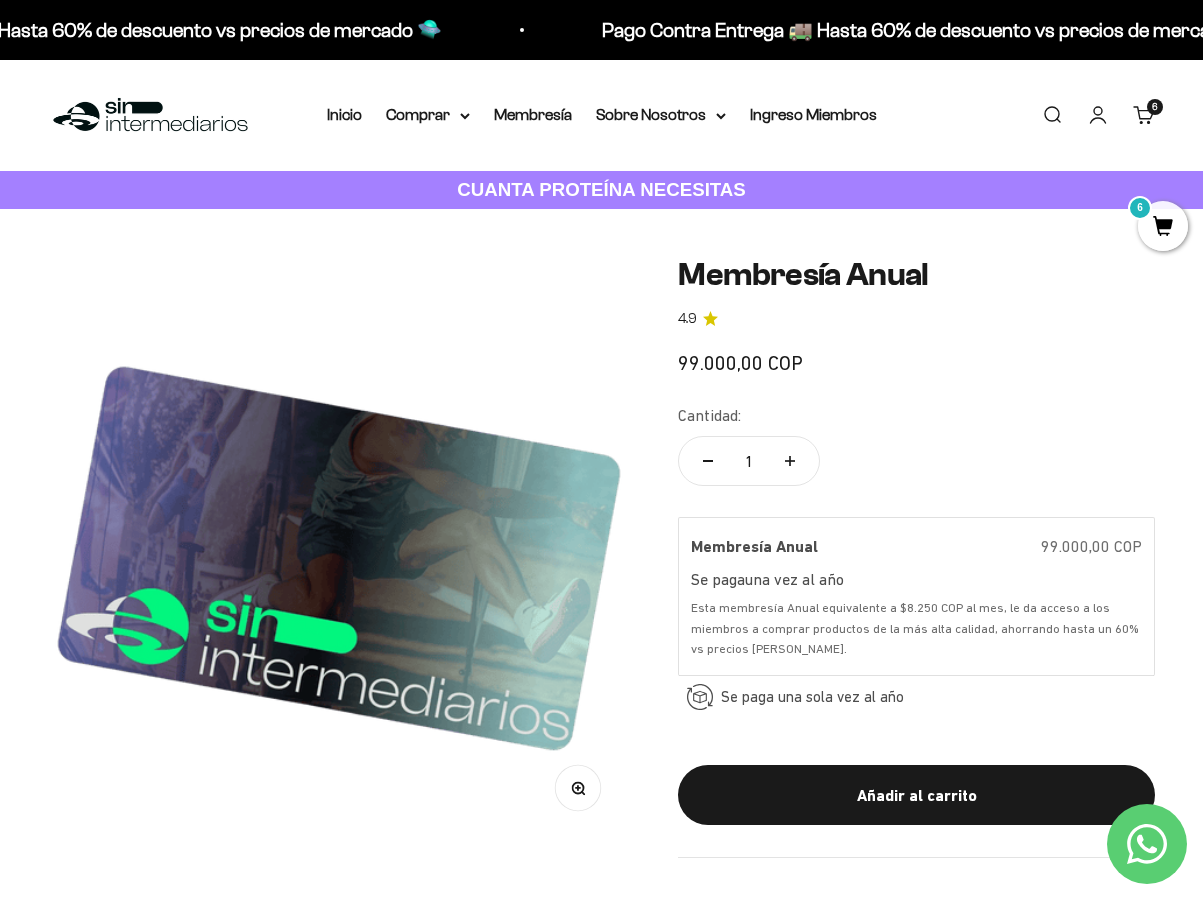 click on "Carrito
6" at bounding box center (1144, 115) 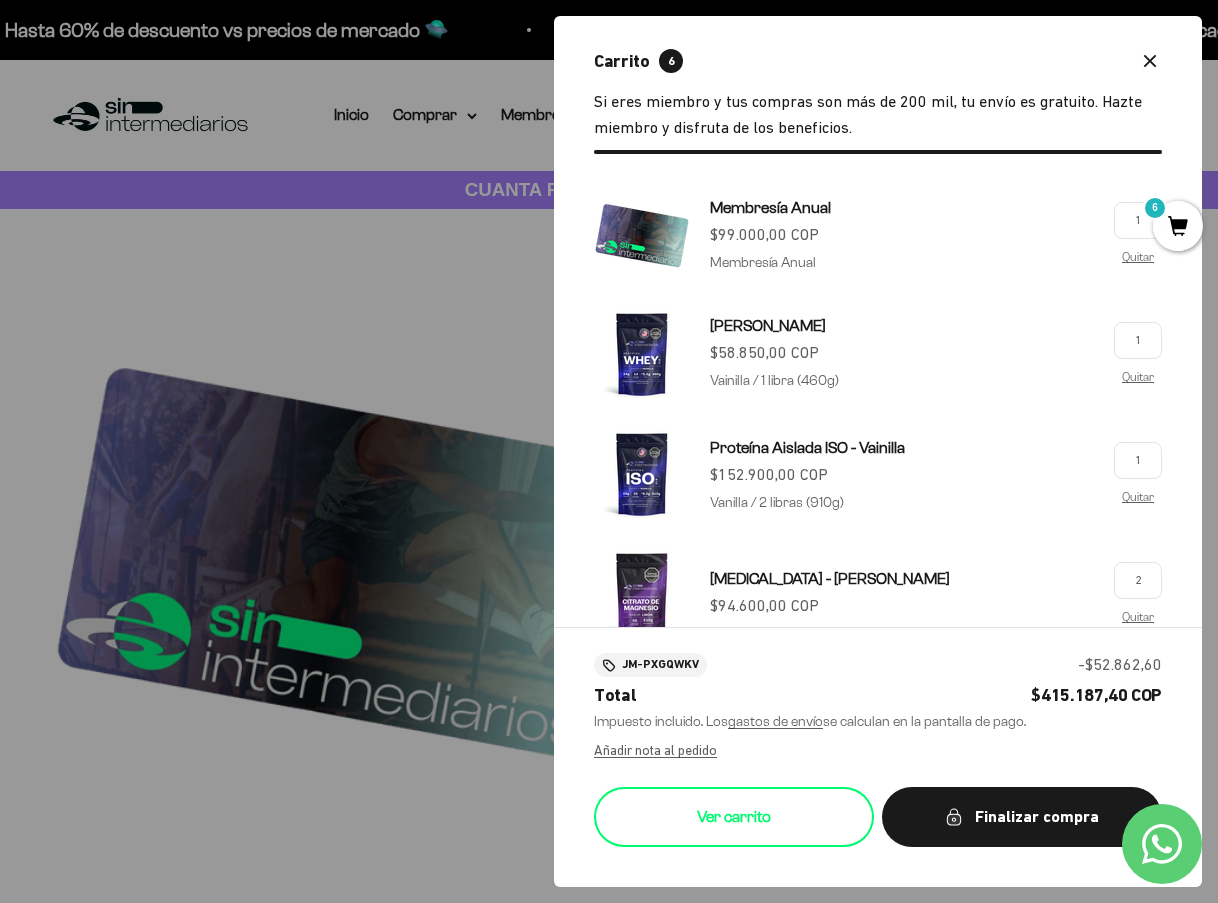 click on "Ver carrito" at bounding box center (734, 817) 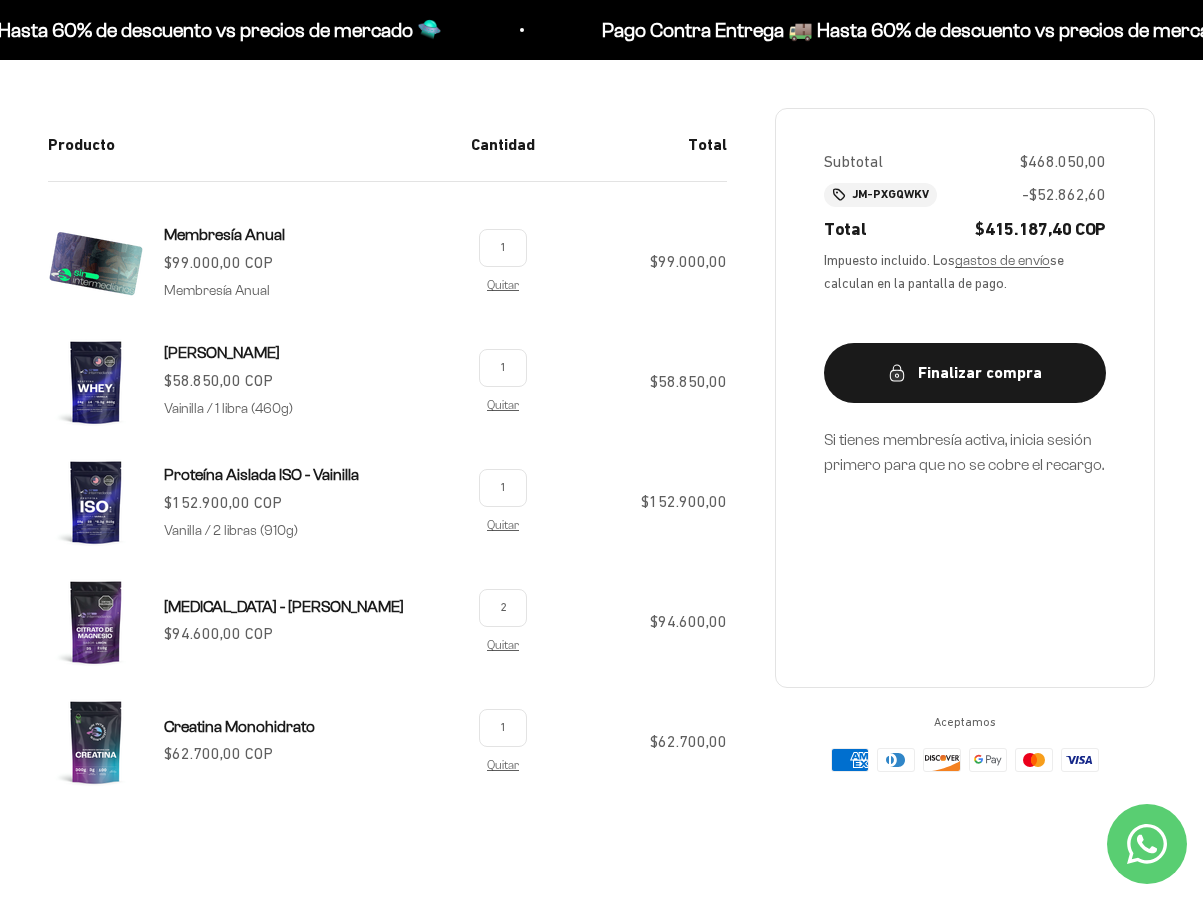 scroll, scrollTop: 300, scrollLeft: 0, axis: vertical 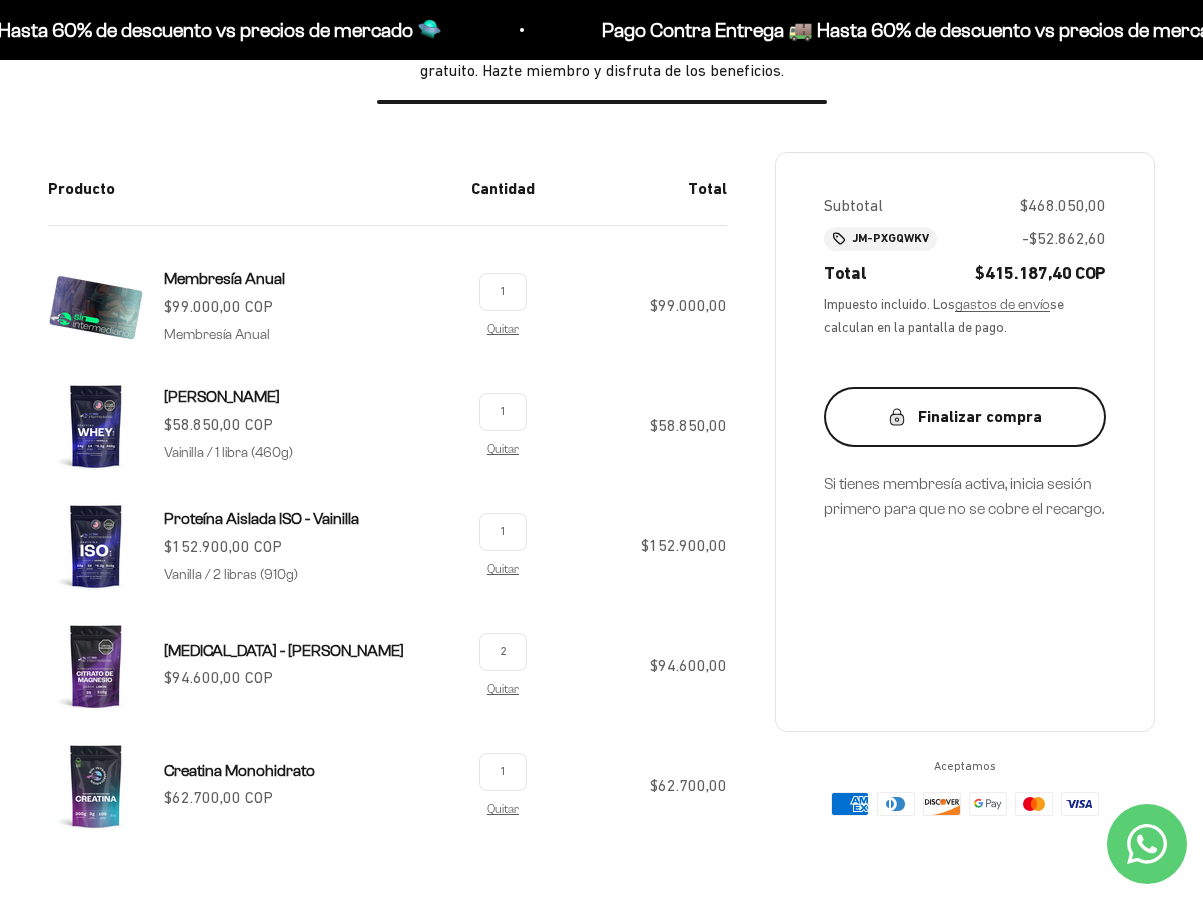 click on "Finalizar compra" at bounding box center [965, 417] 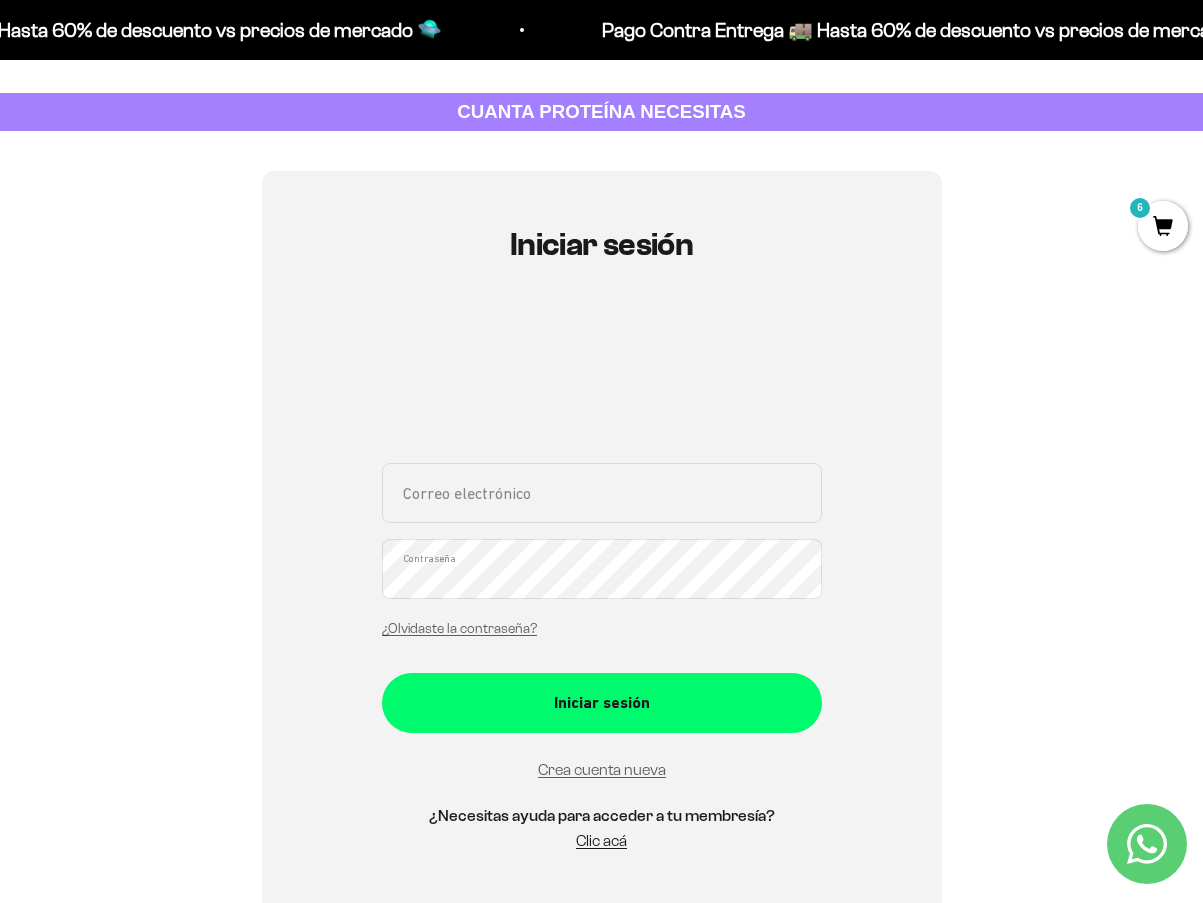 scroll, scrollTop: 200, scrollLeft: 0, axis: vertical 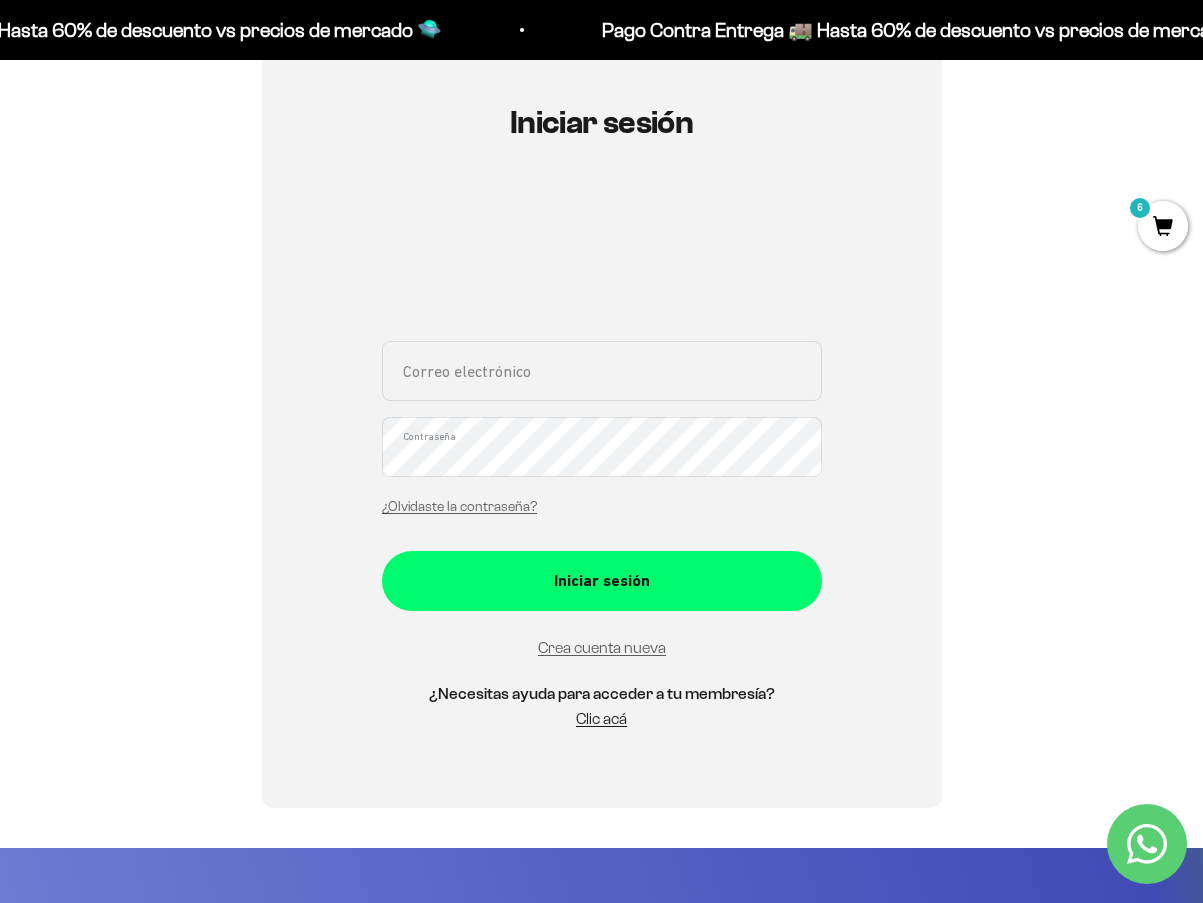 drag, startPoint x: 642, startPoint y: 374, endPoint x: 638, endPoint y: 400, distance: 26.305893 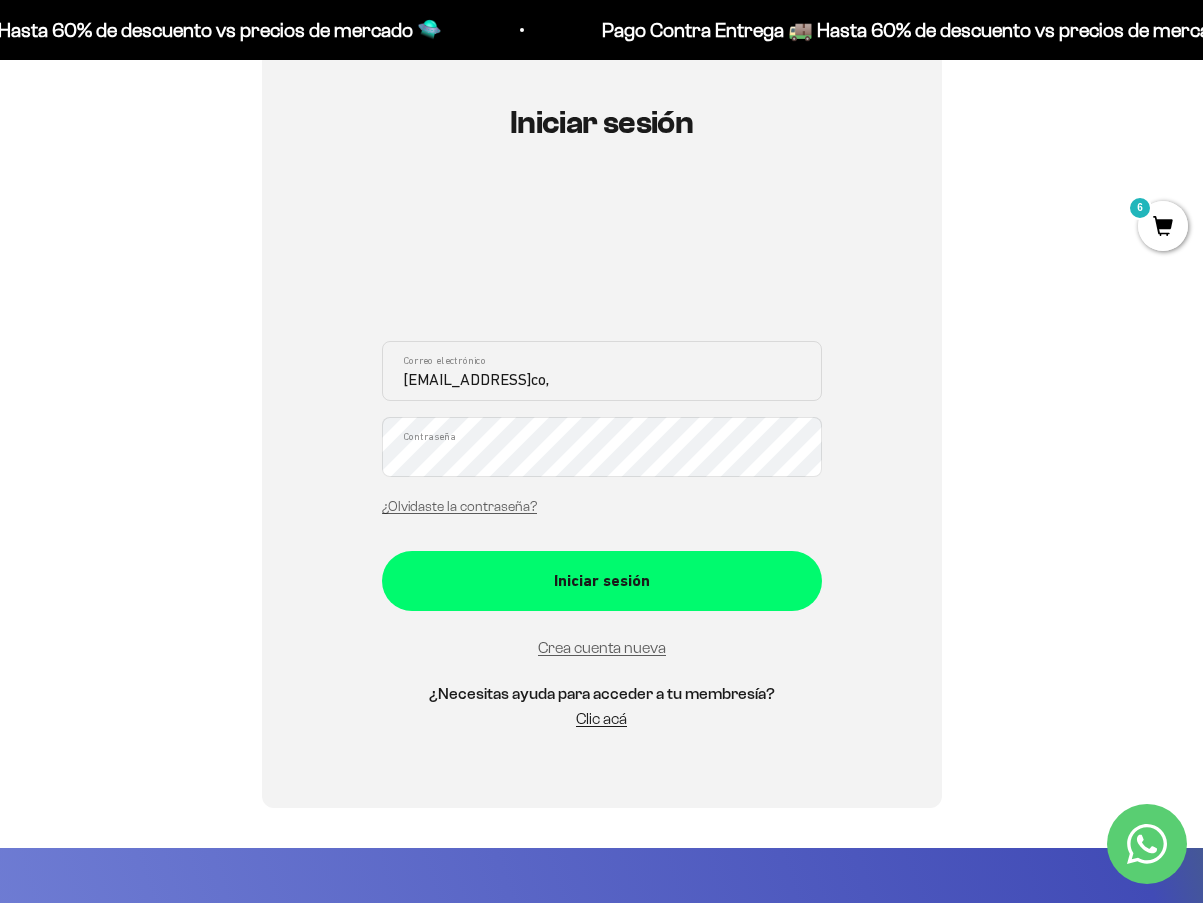 type on "[EMAIL_ADDRESS]co," 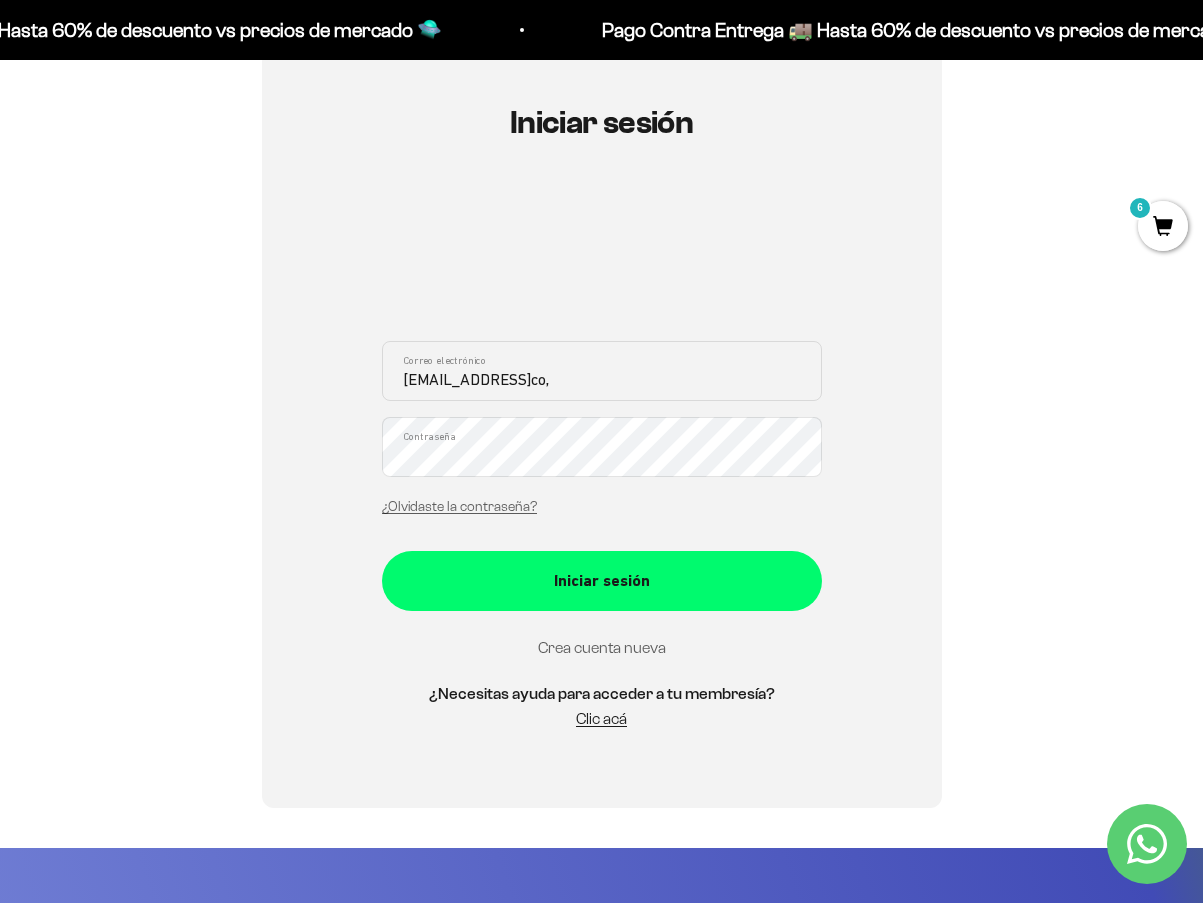 click on "Crea cuenta nueva" at bounding box center (602, 647) 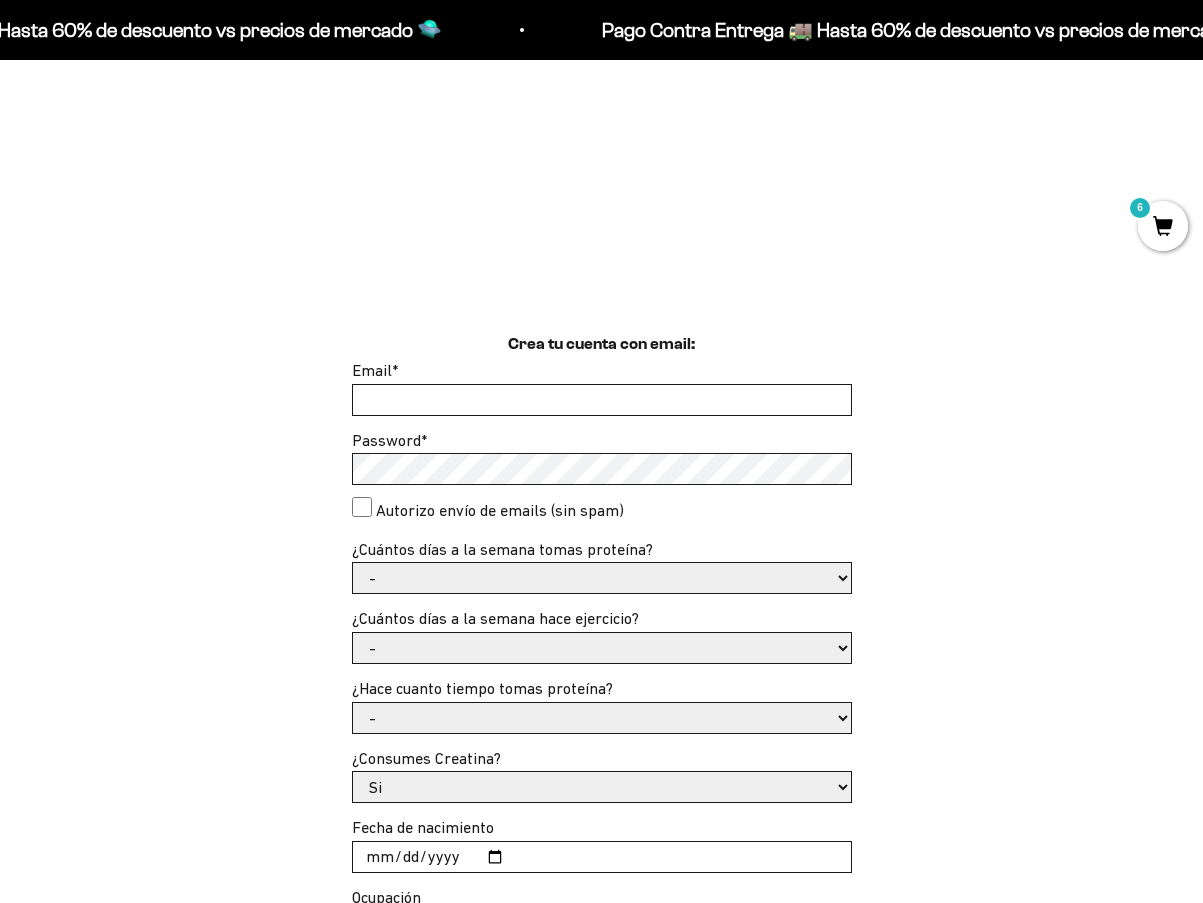scroll, scrollTop: 400, scrollLeft: 0, axis: vertical 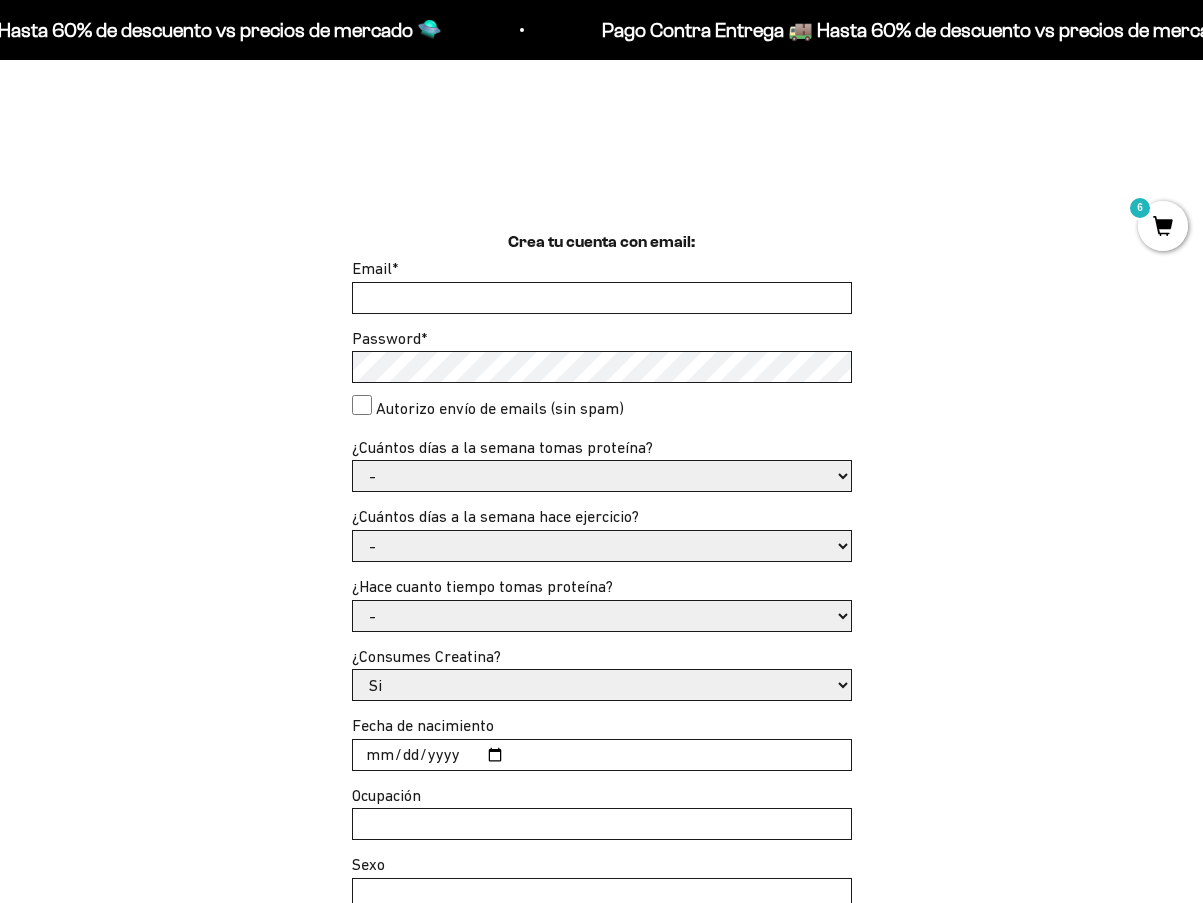 click on "Email
*" at bounding box center [602, 298] 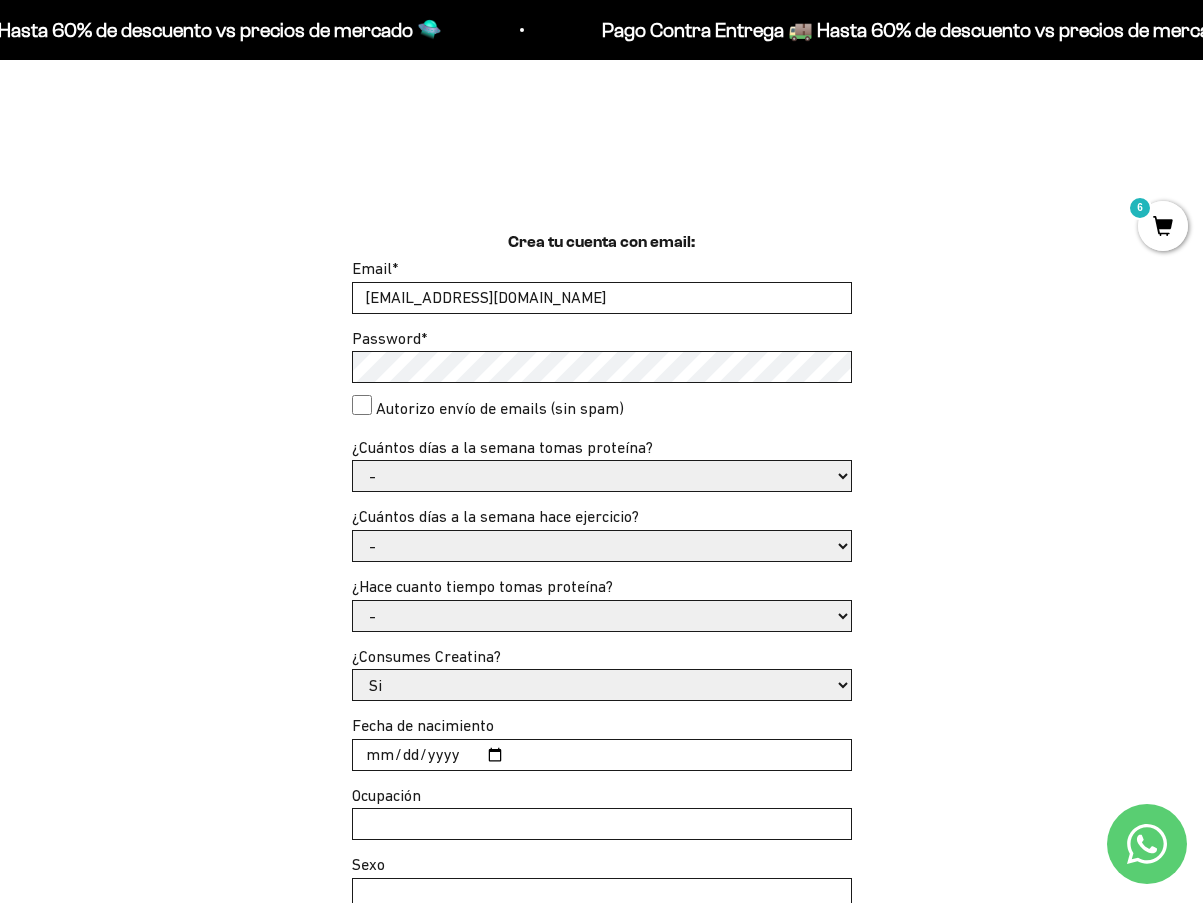 type on "yubissellynieto@gmail.com" 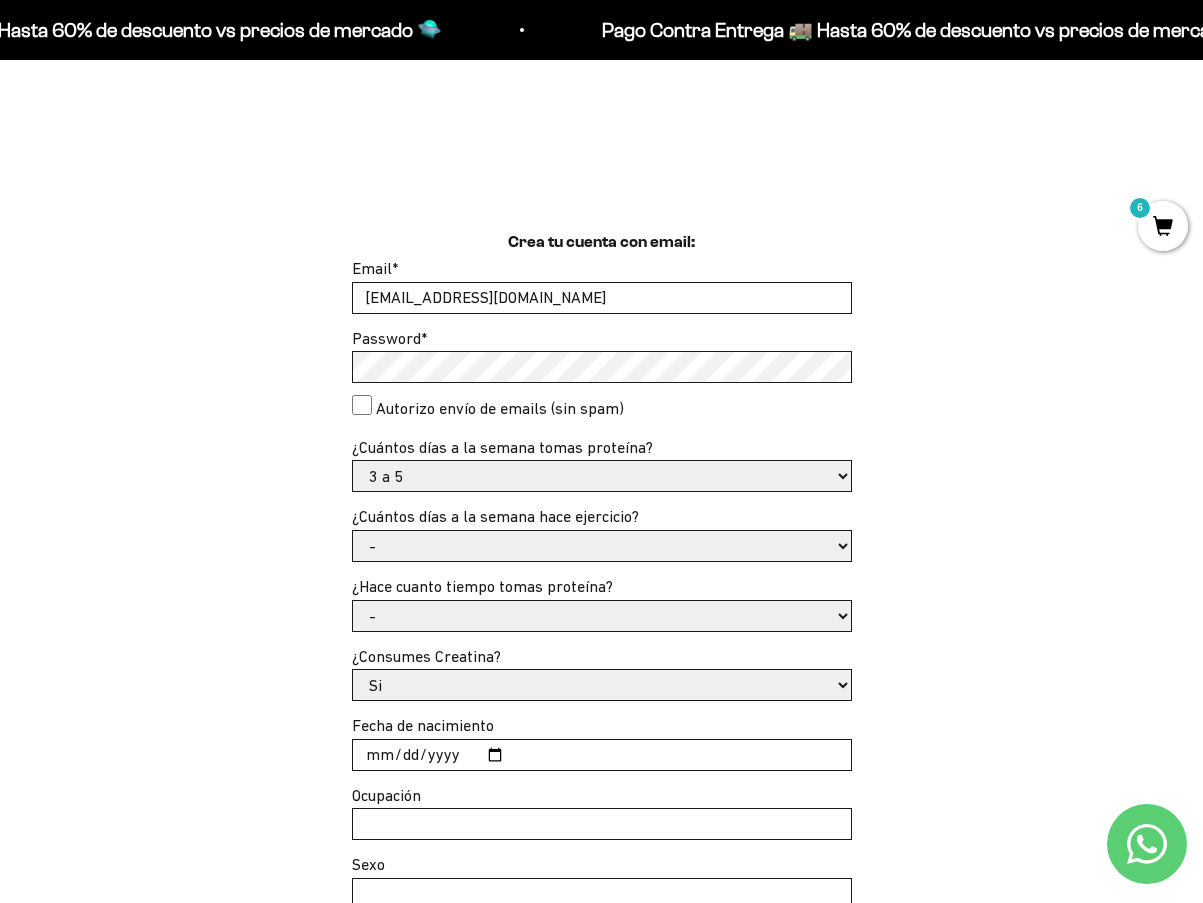 click on "-
1 o 2
3 a 5
6 o 7" at bounding box center [602, 476] 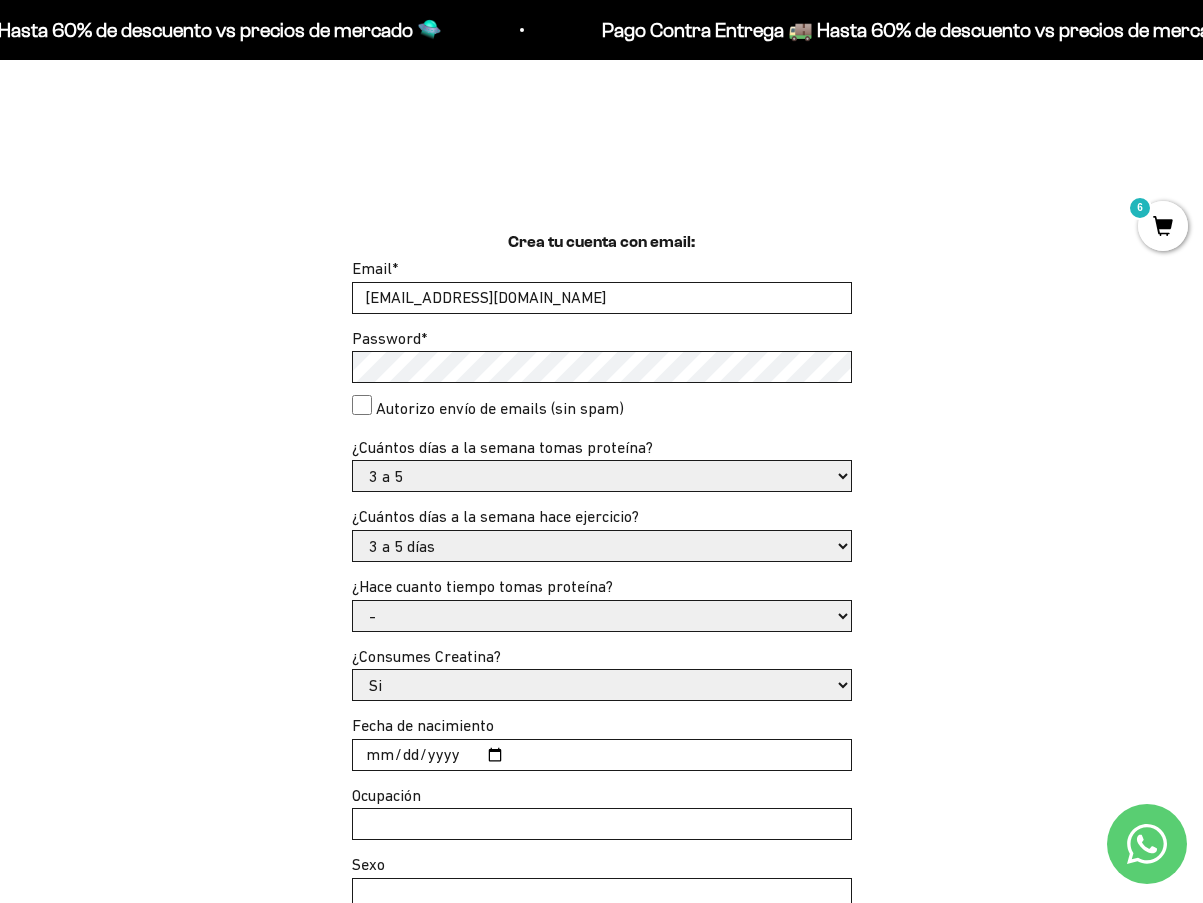 click on "-
No hago
1 a 2 días
3 a 5 días
6 o 7 días" at bounding box center [602, 546] 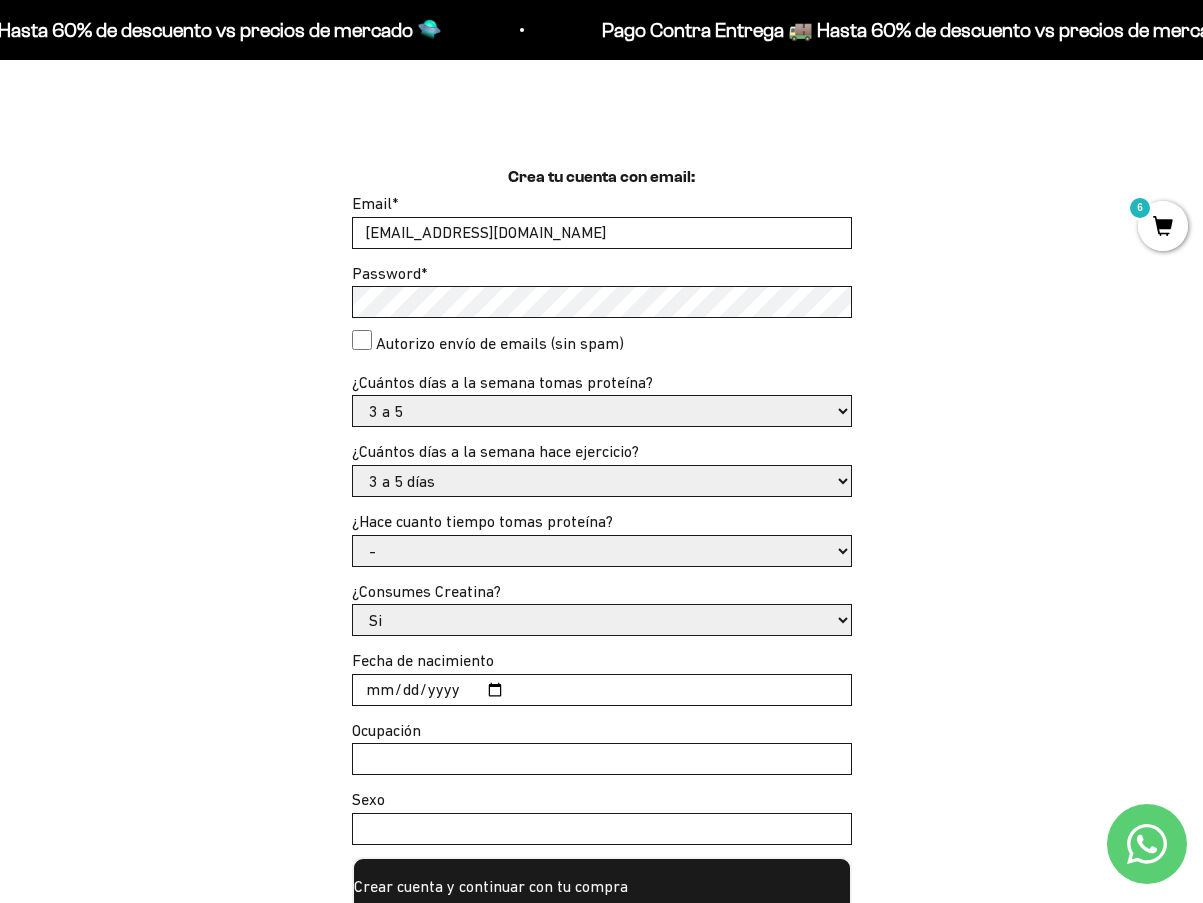 scroll, scrollTop: 500, scrollLeft: 0, axis: vertical 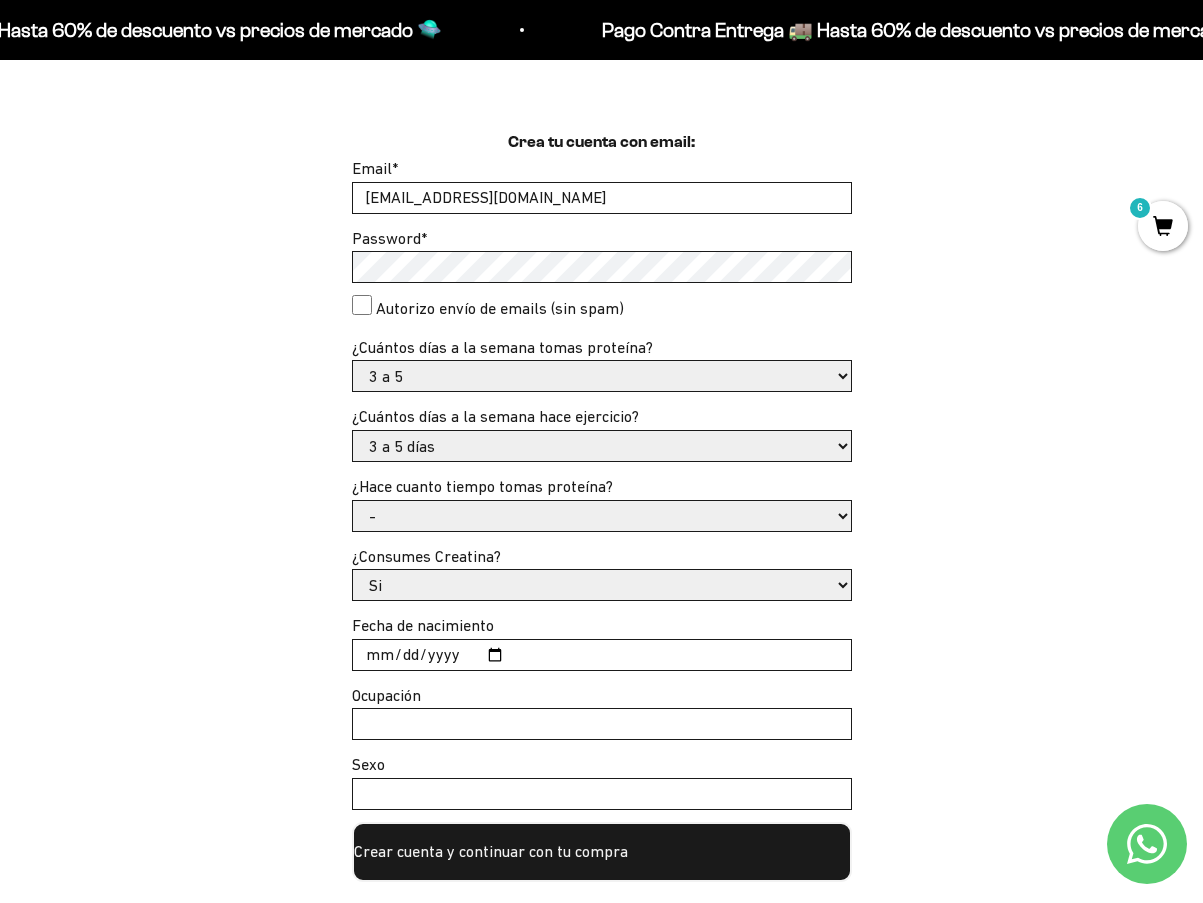 click on "-
Apenas estoy empezando
Menos de 6 meses
Hace más de 6 meses
Hace más de un año" at bounding box center (602, 516) 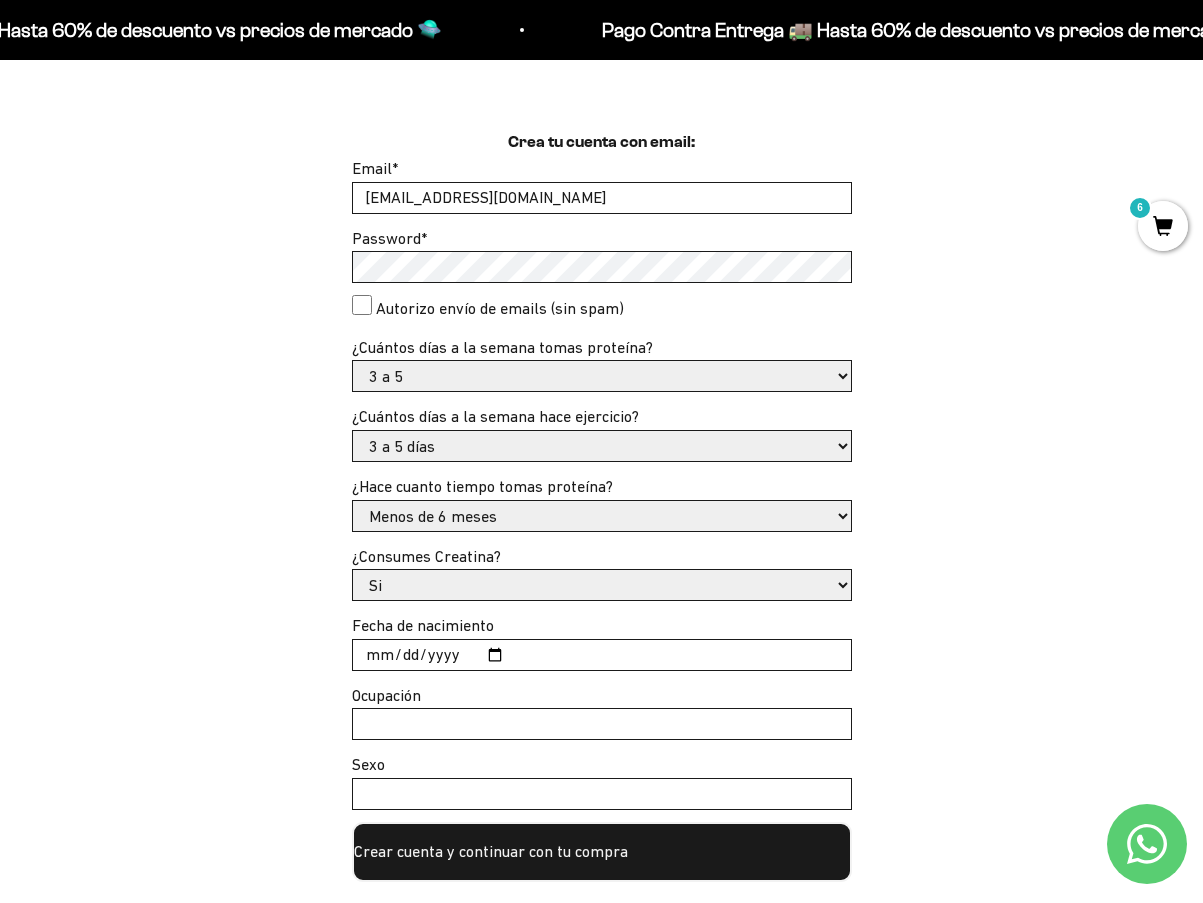 click on "Si
No" at bounding box center (602, 585) 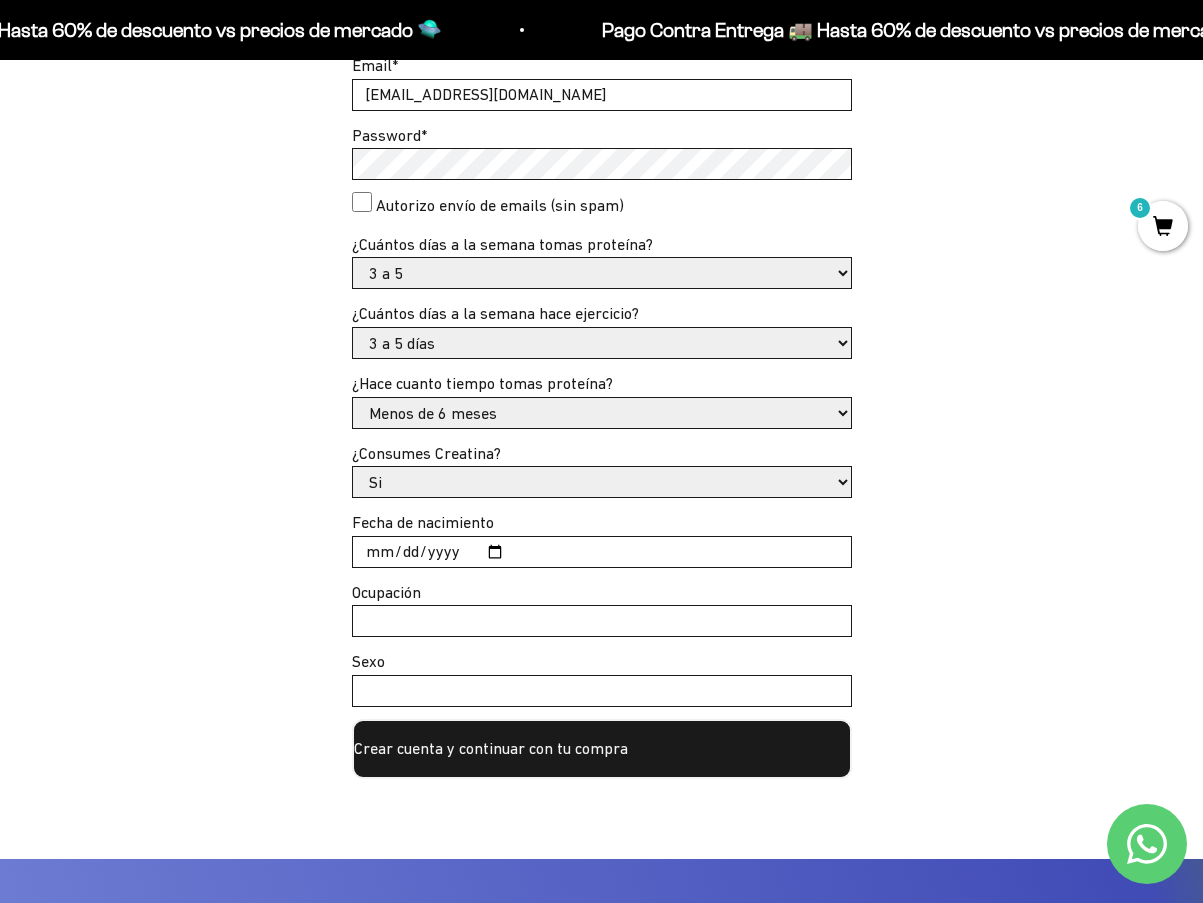 scroll, scrollTop: 700, scrollLeft: 0, axis: vertical 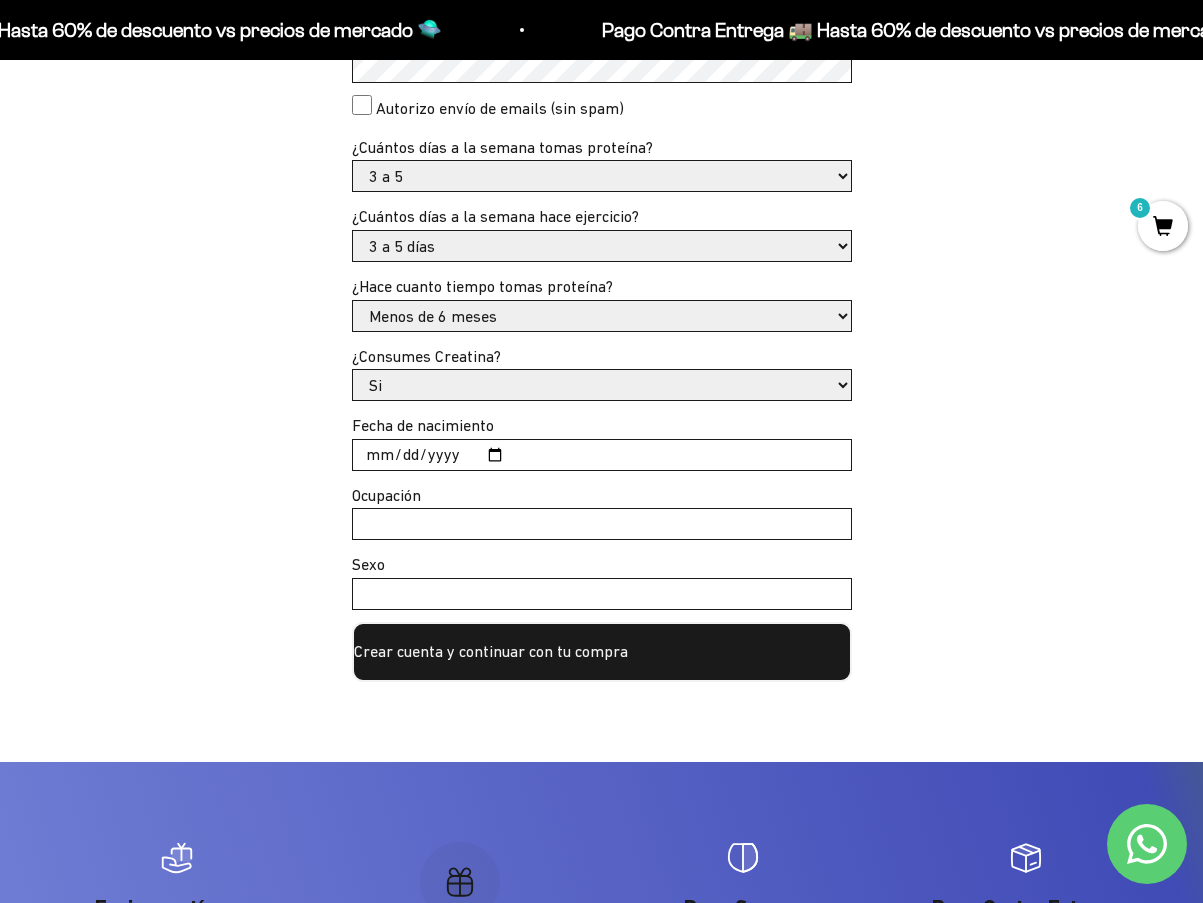 click on "Fecha de nacimiento" at bounding box center (602, 455) 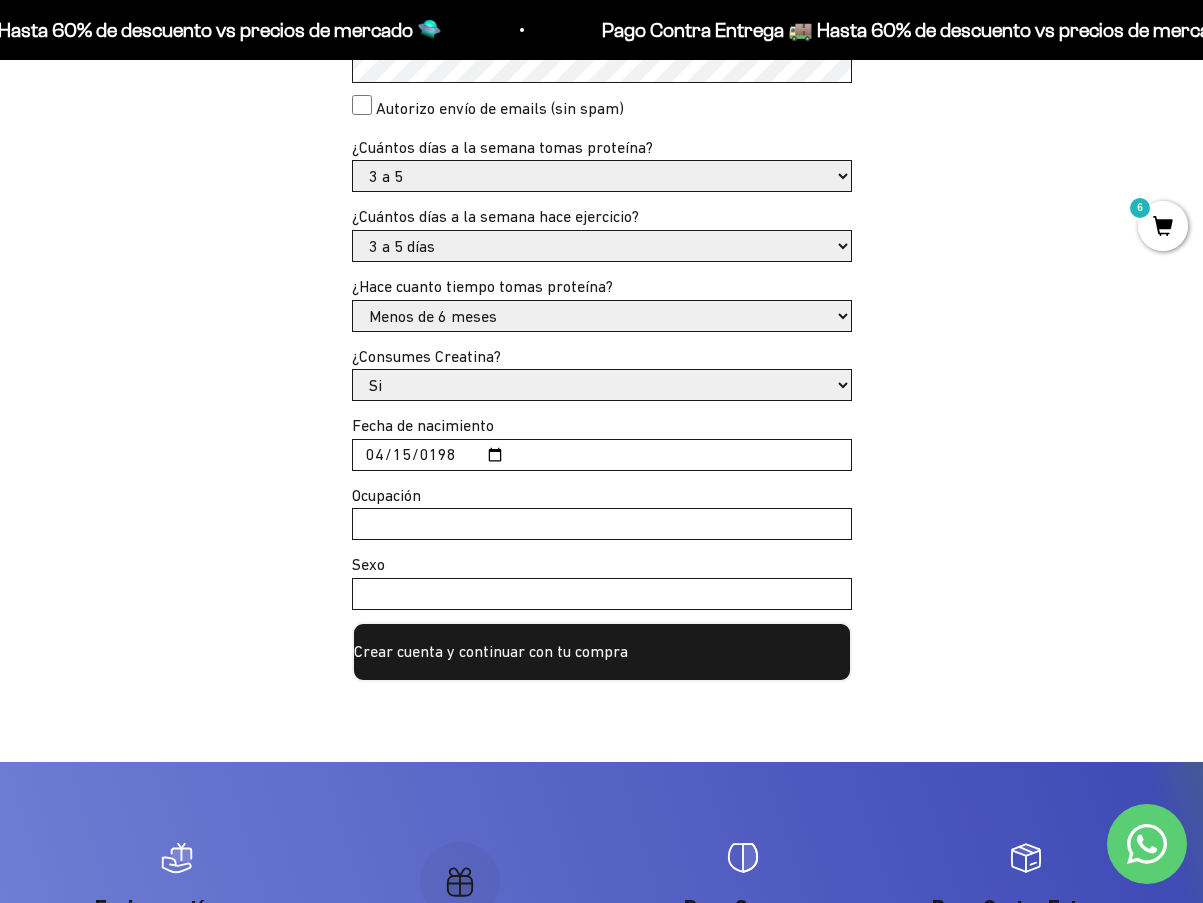 type on "1989-04-15" 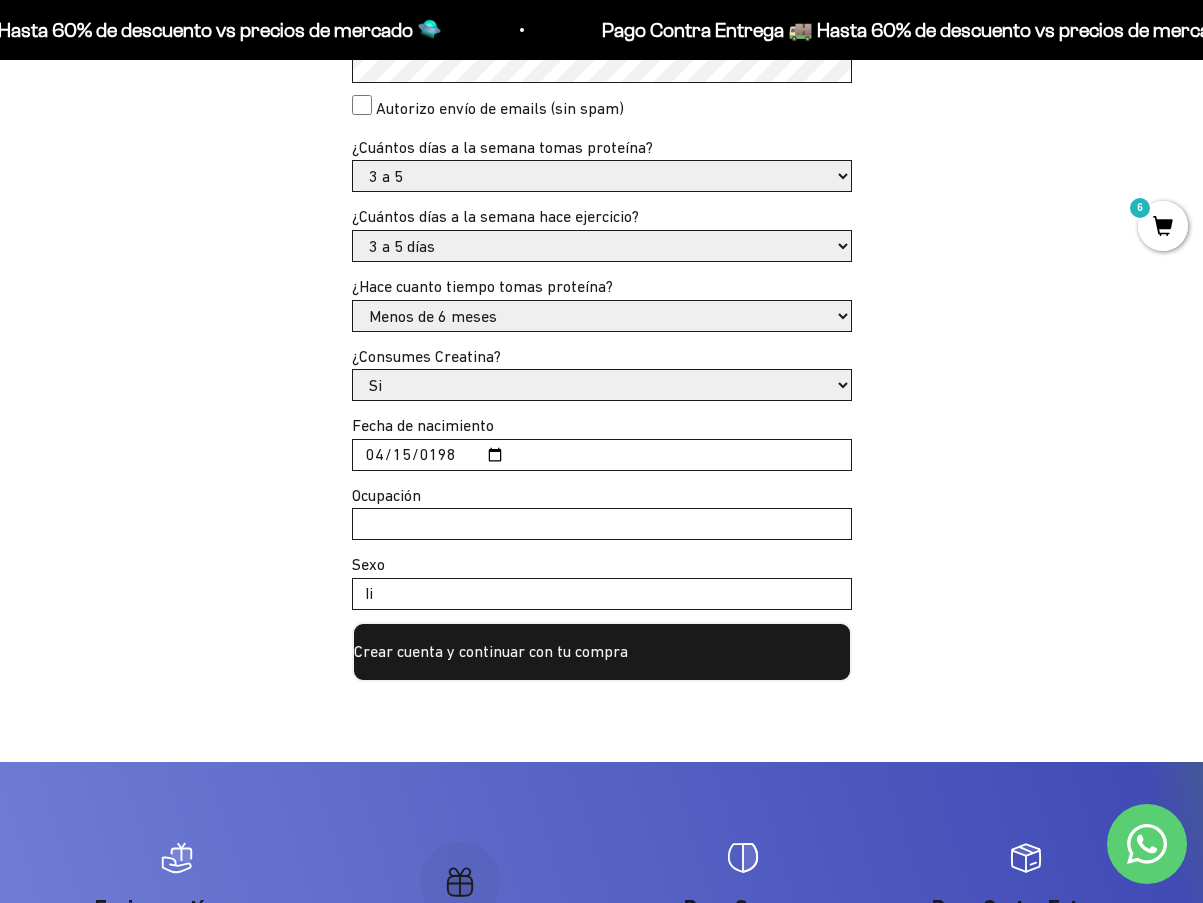 type on "I" 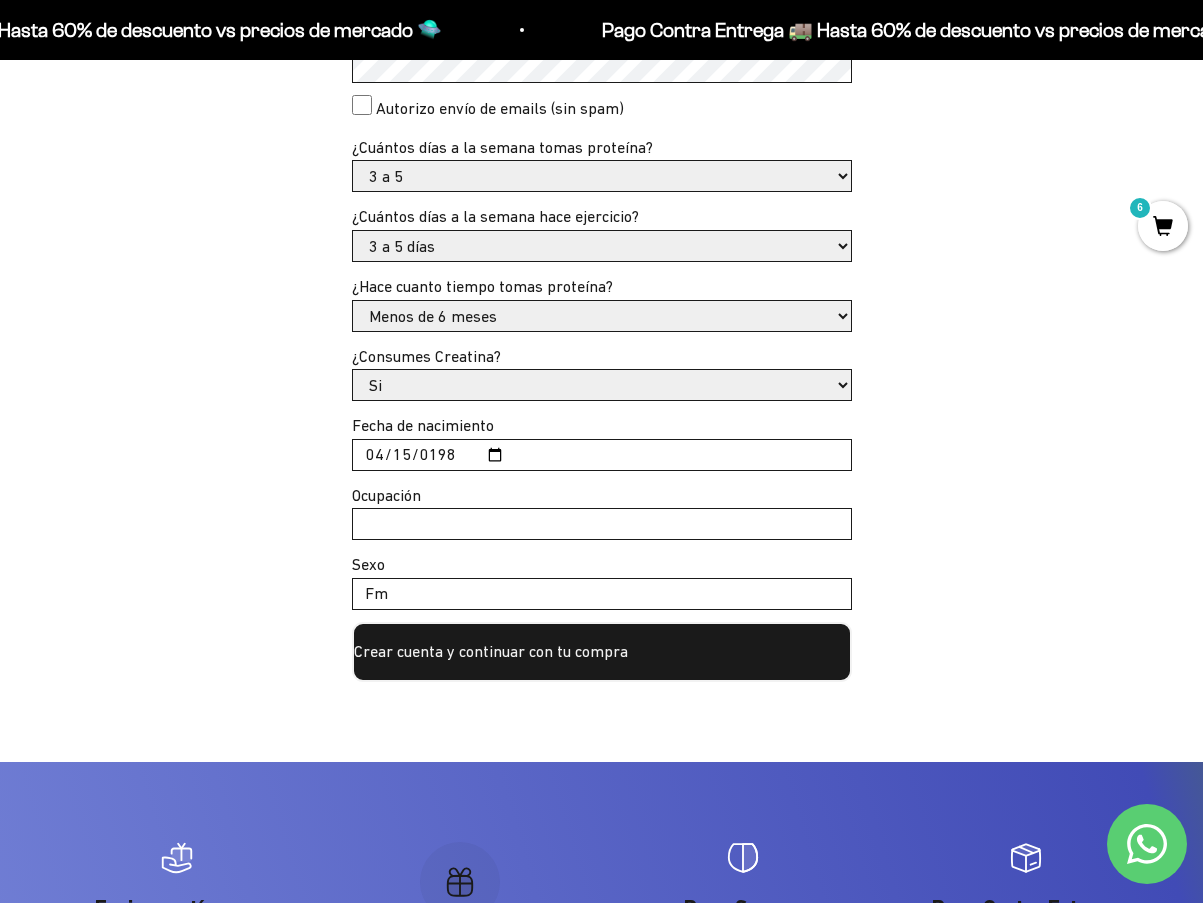 type on "F" 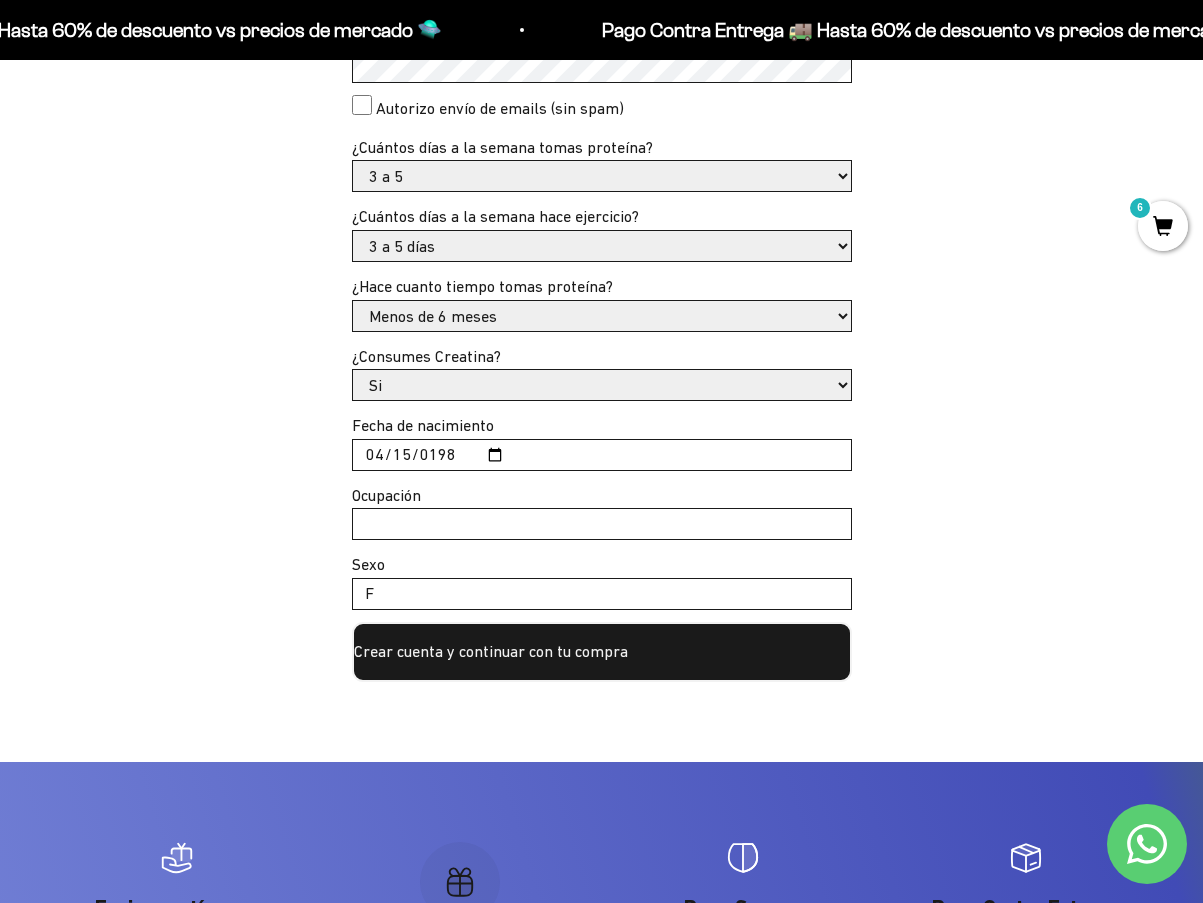 type 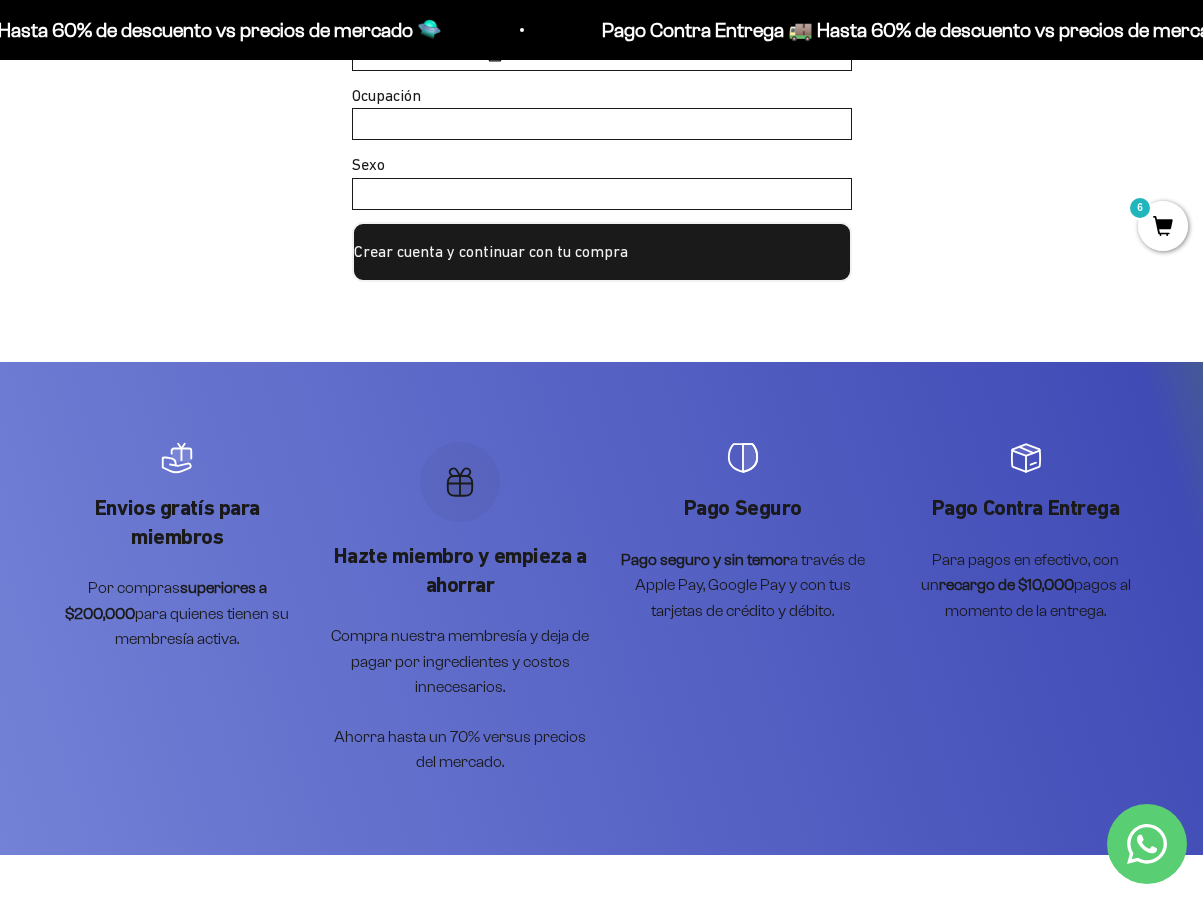 scroll, scrollTop: 600, scrollLeft: 0, axis: vertical 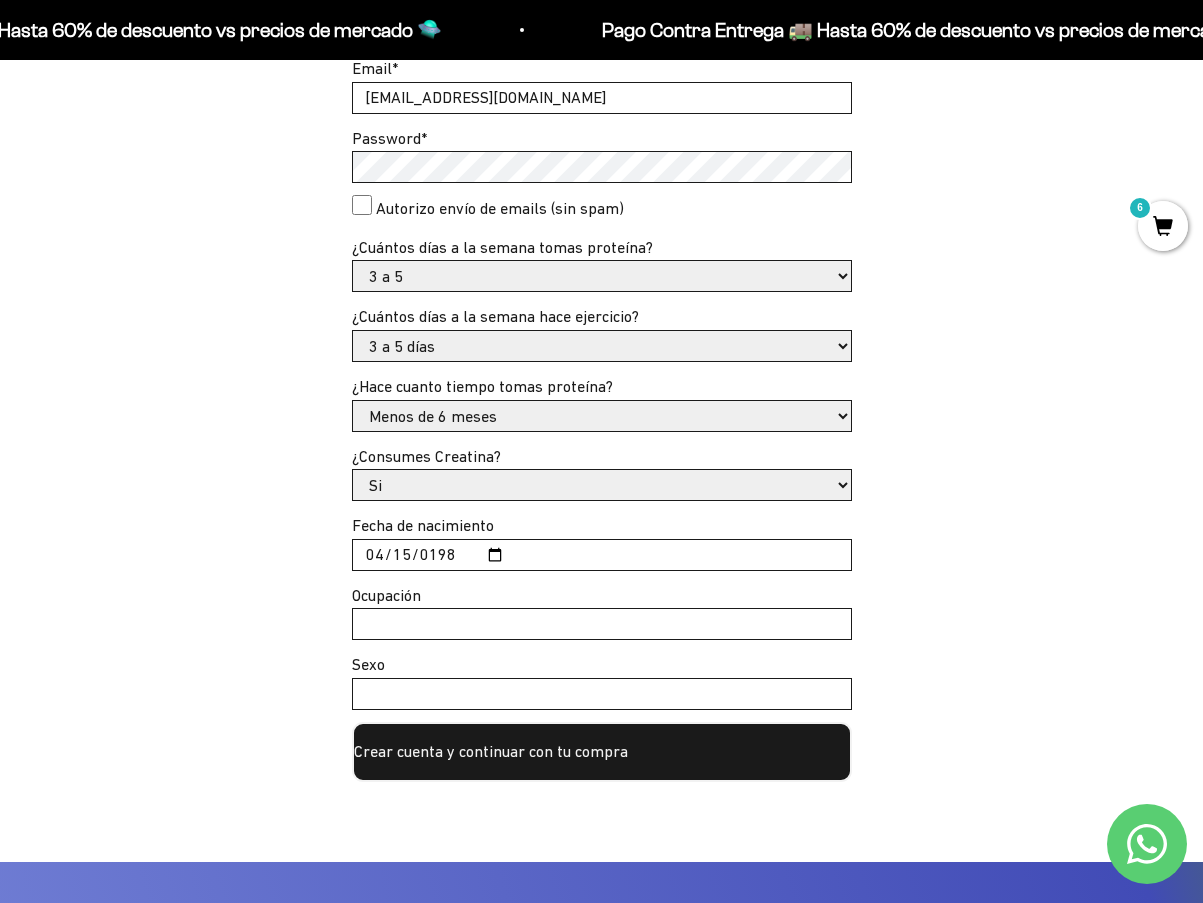 click on "Crear cuenta y continuar con tu compra" at bounding box center (602, 752) 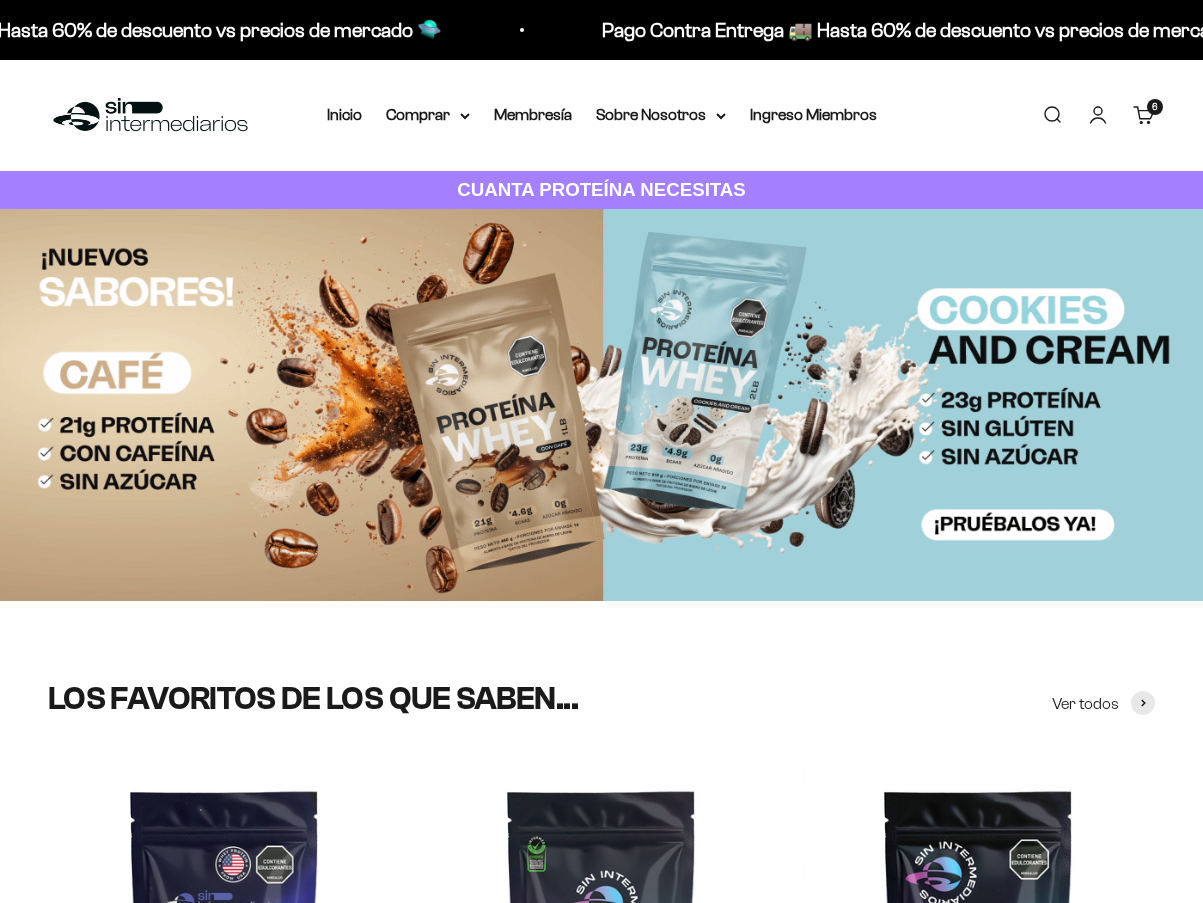 scroll, scrollTop: 0, scrollLeft: 0, axis: both 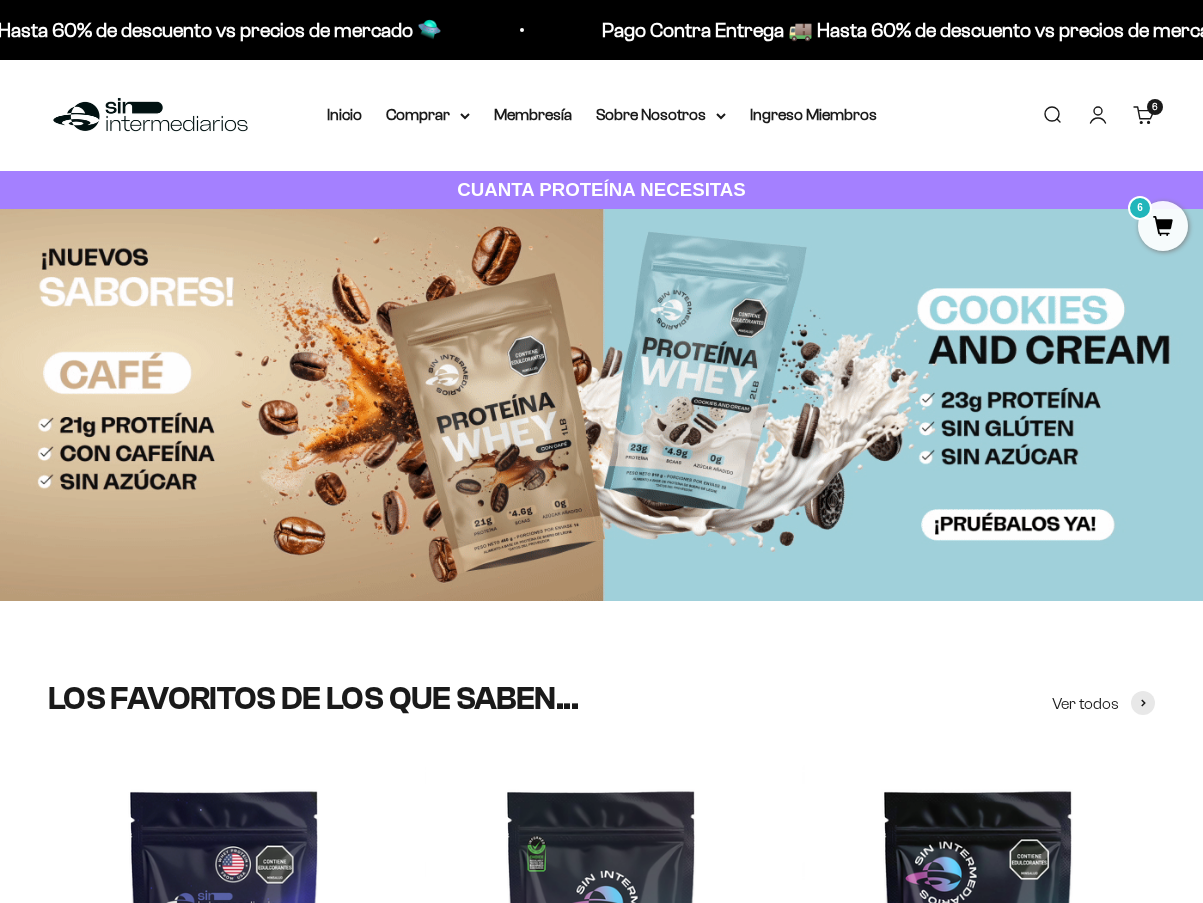 click on "Carrito
6 artículos
6" at bounding box center [1144, 115] 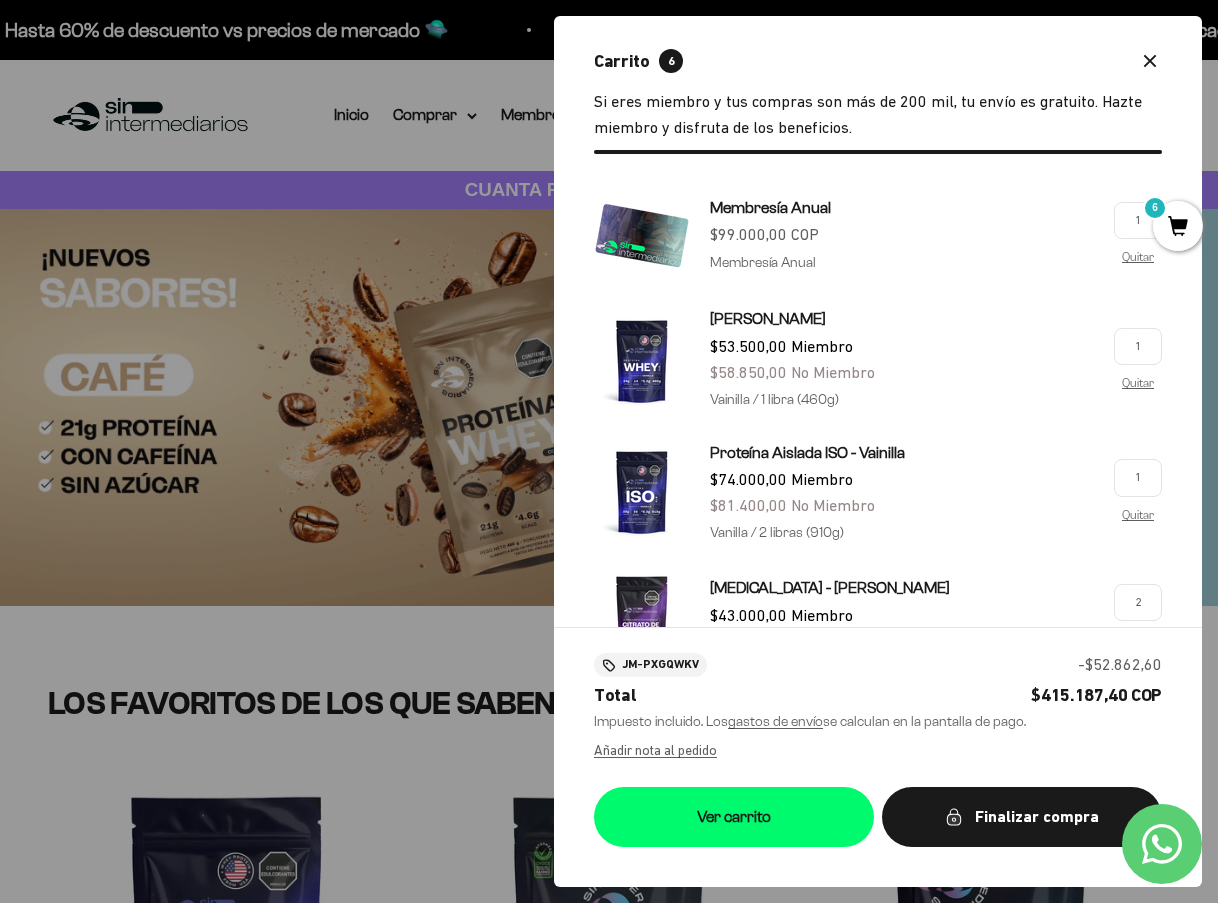 click 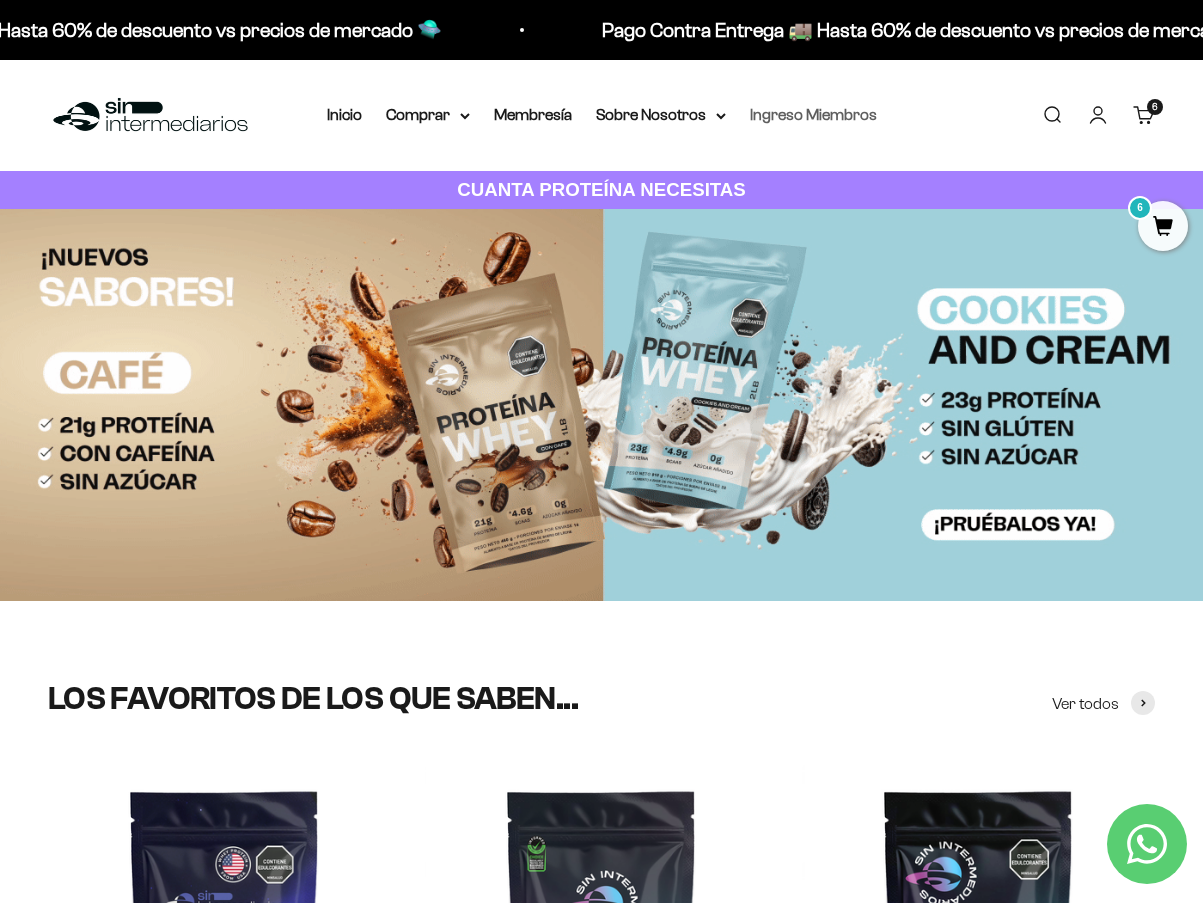 click on "Ingreso Miembros" at bounding box center [813, 114] 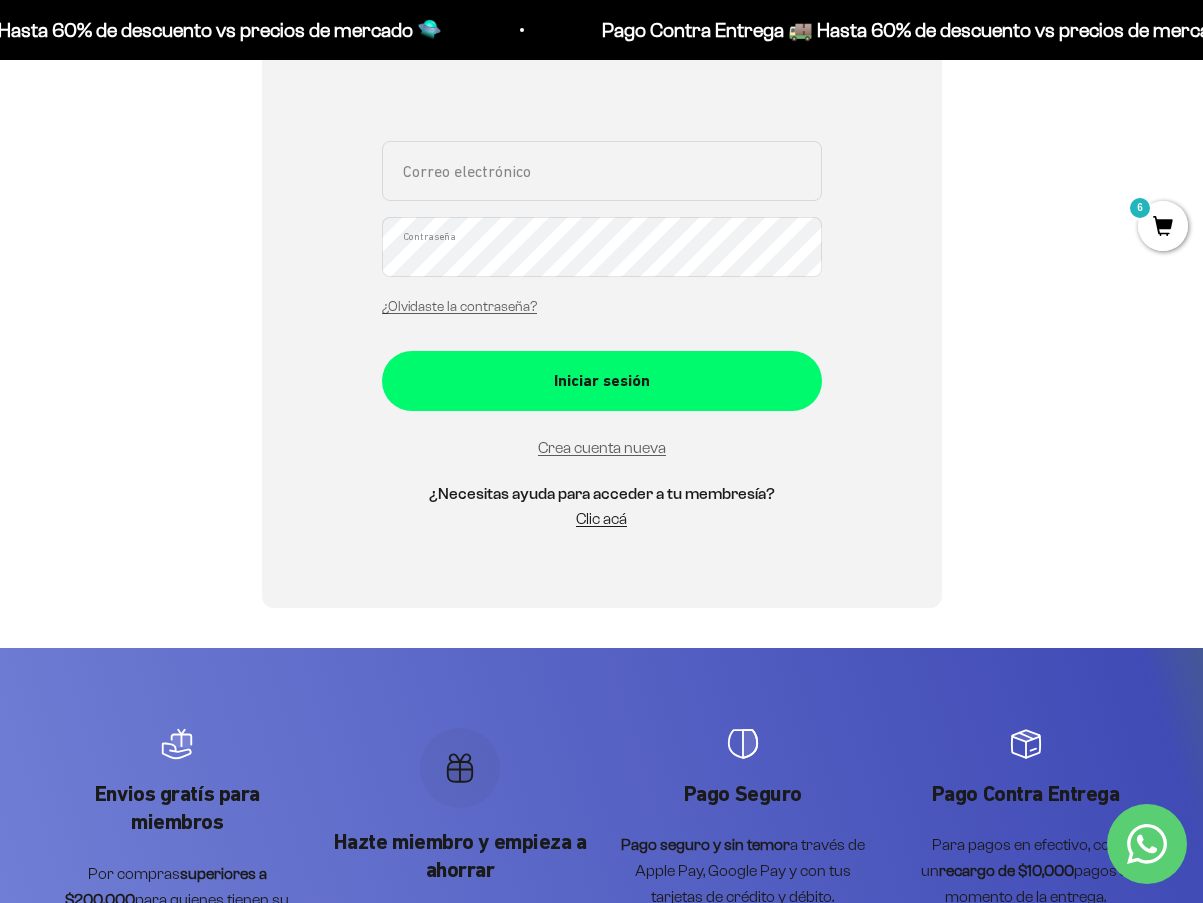 scroll, scrollTop: 0, scrollLeft: 0, axis: both 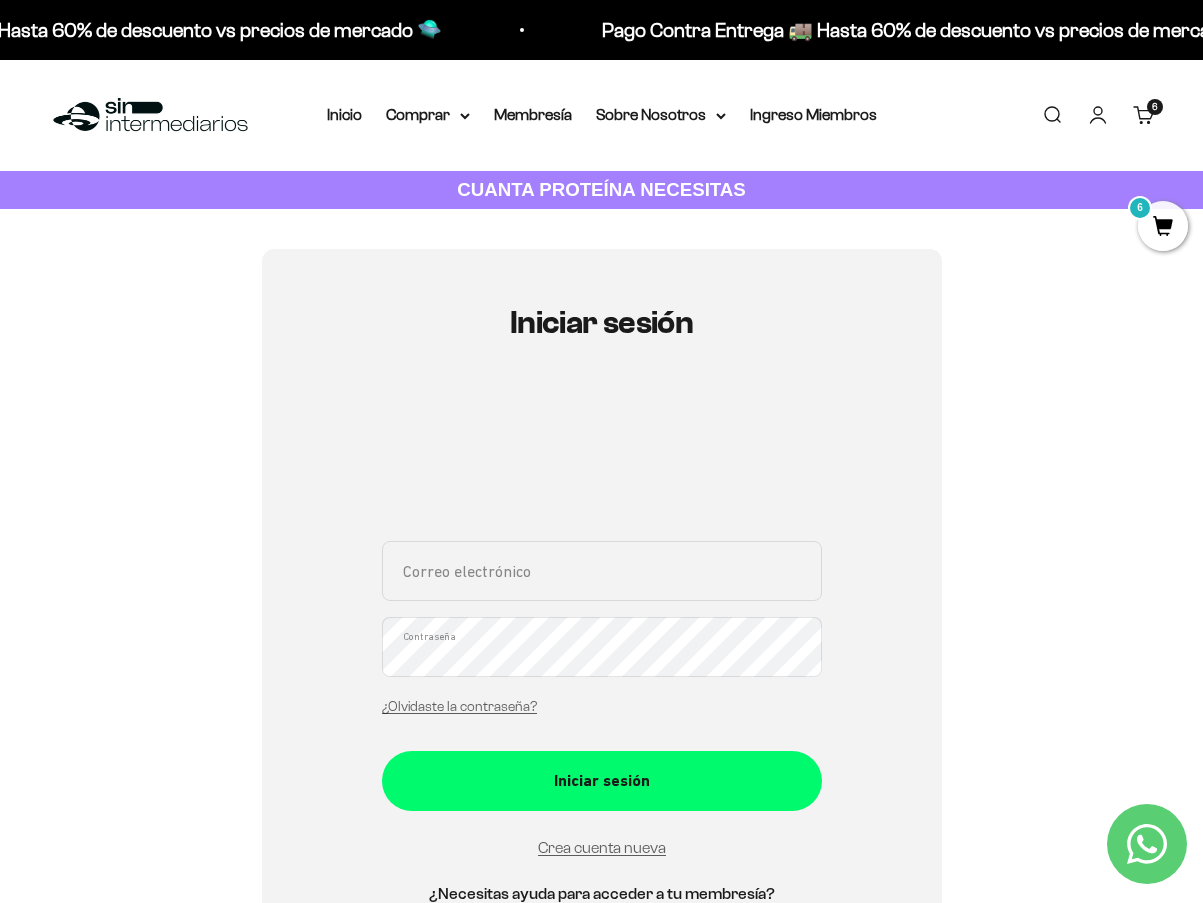 click on "Membresía" at bounding box center [533, 115] 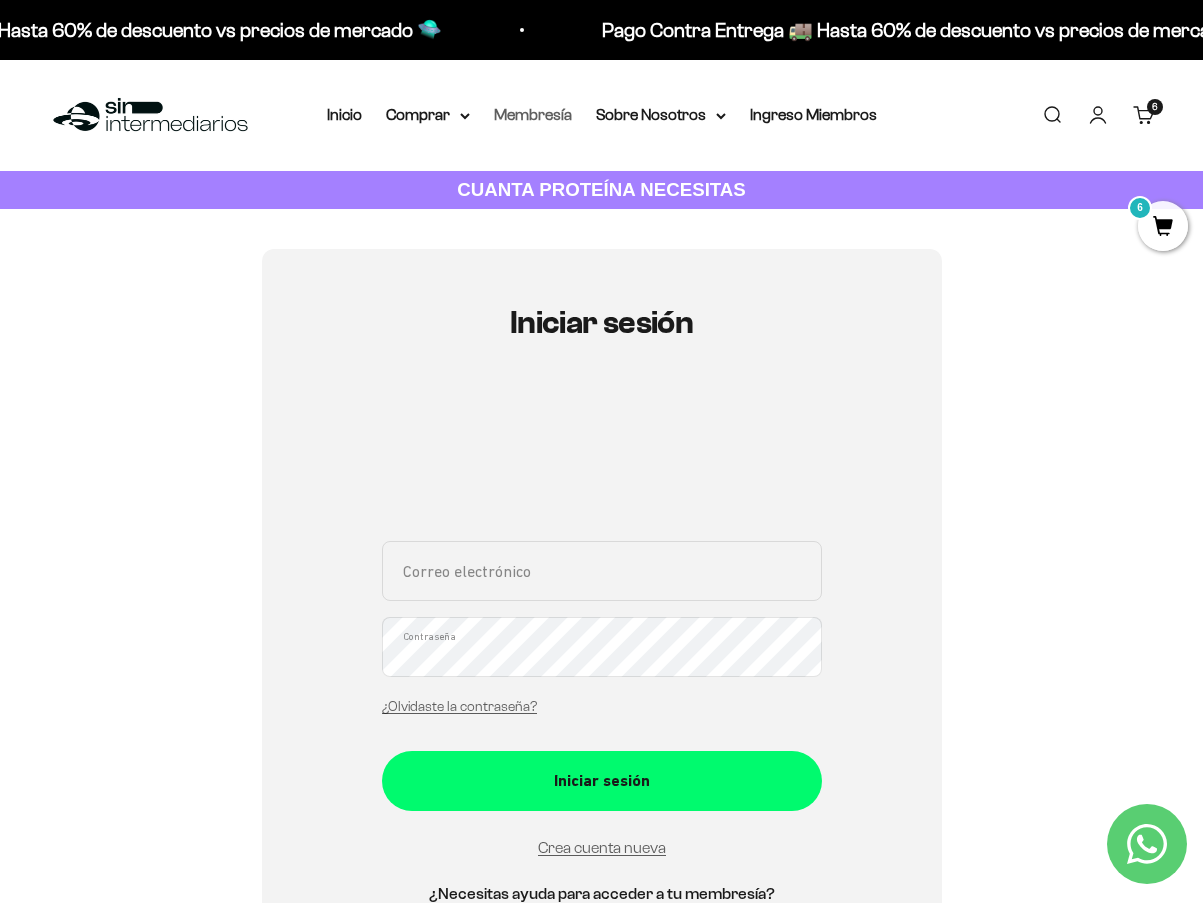 click on "Membresía" at bounding box center [533, 114] 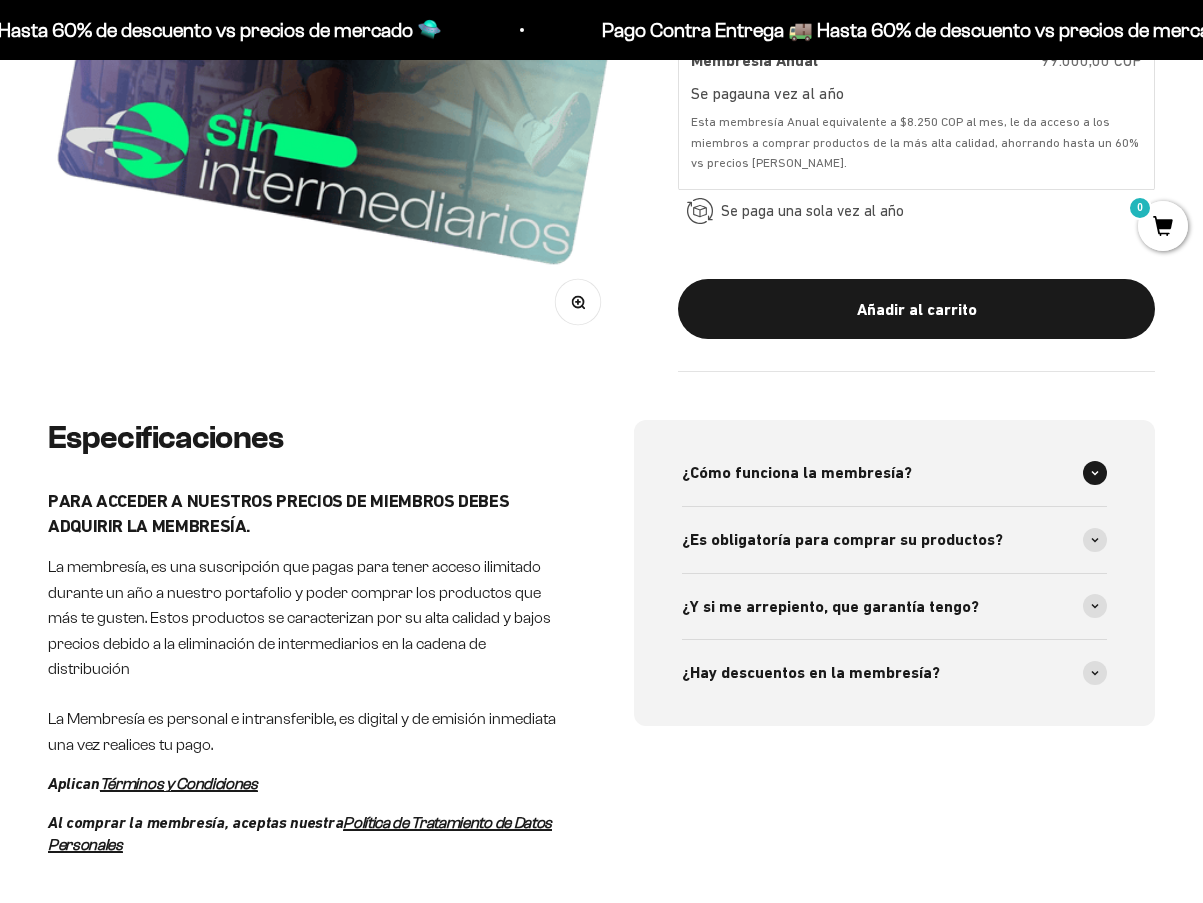 scroll, scrollTop: 500, scrollLeft: 0, axis: vertical 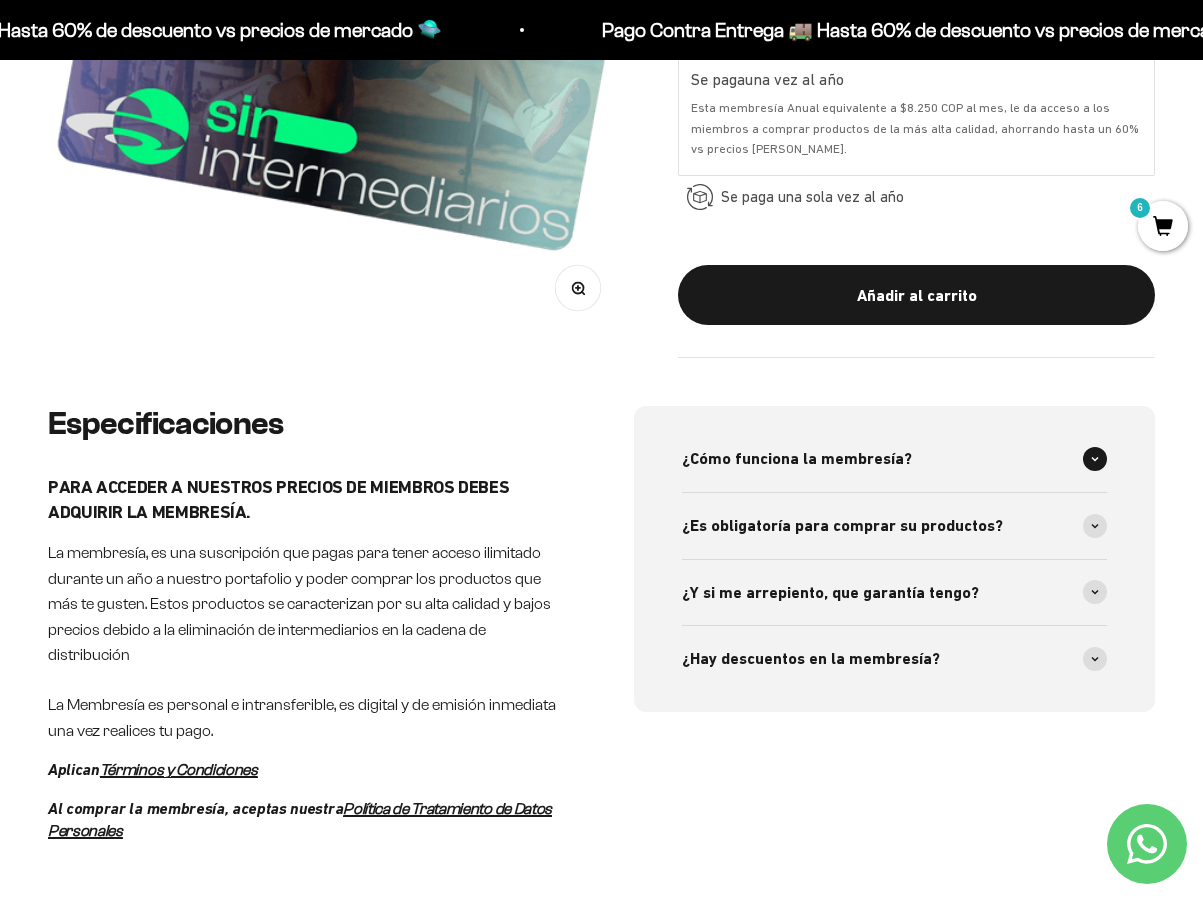 click at bounding box center [1095, 459] 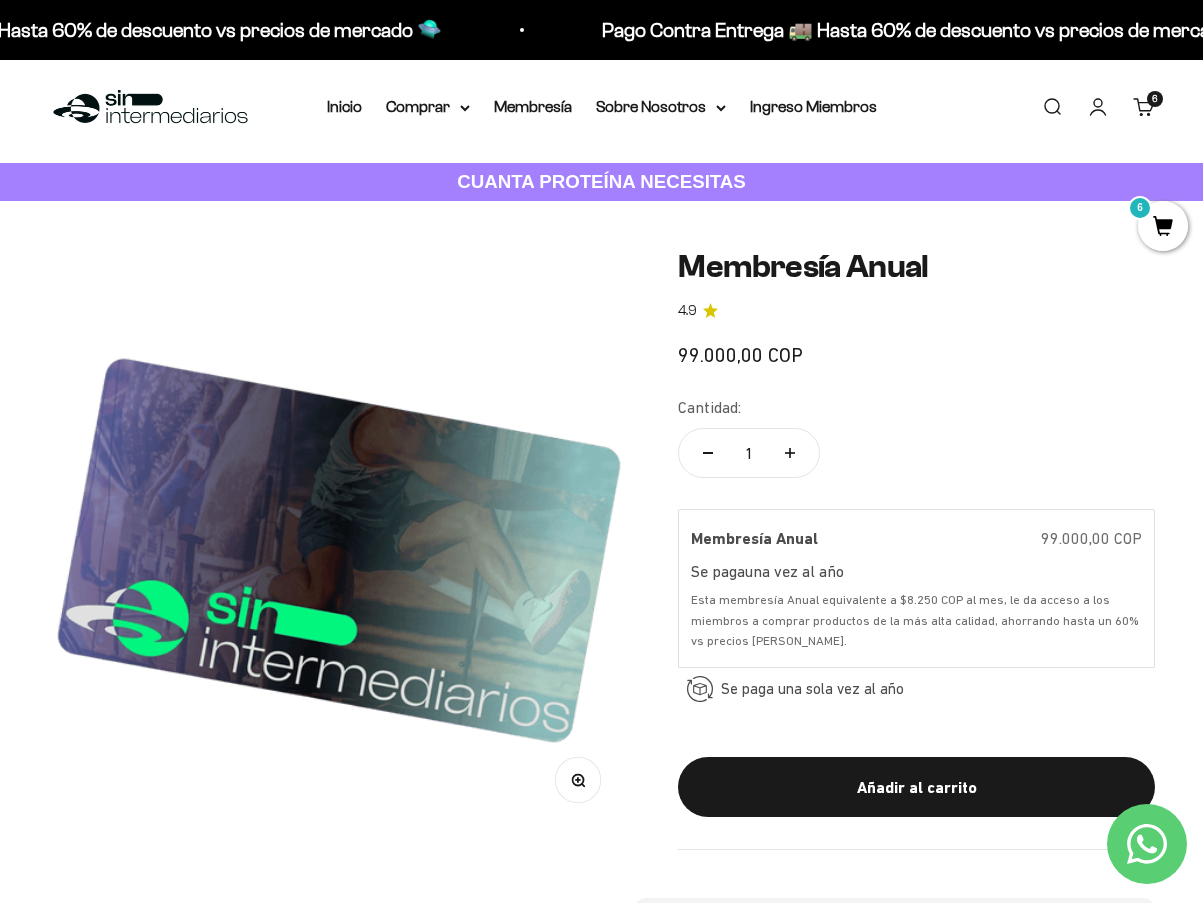scroll, scrollTop: 0, scrollLeft: 0, axis: both 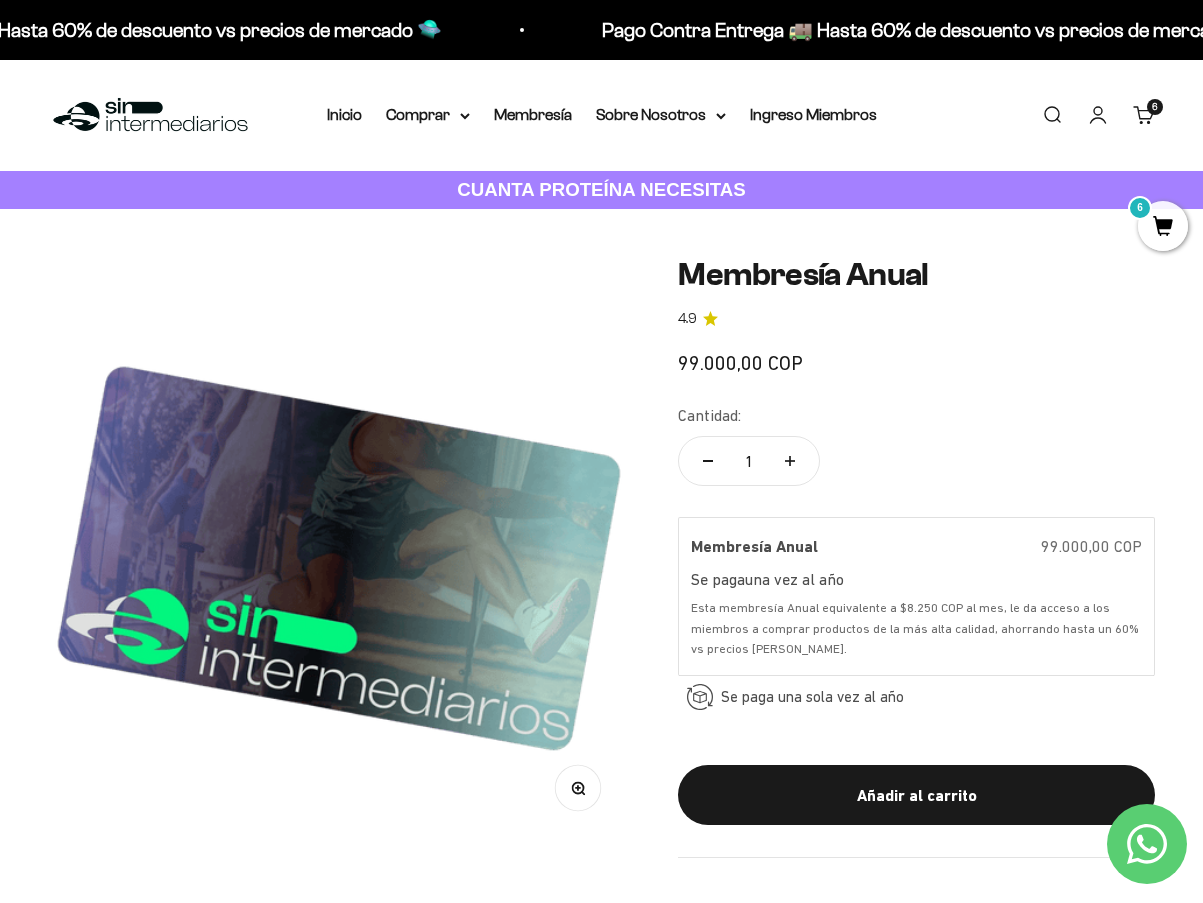 click 